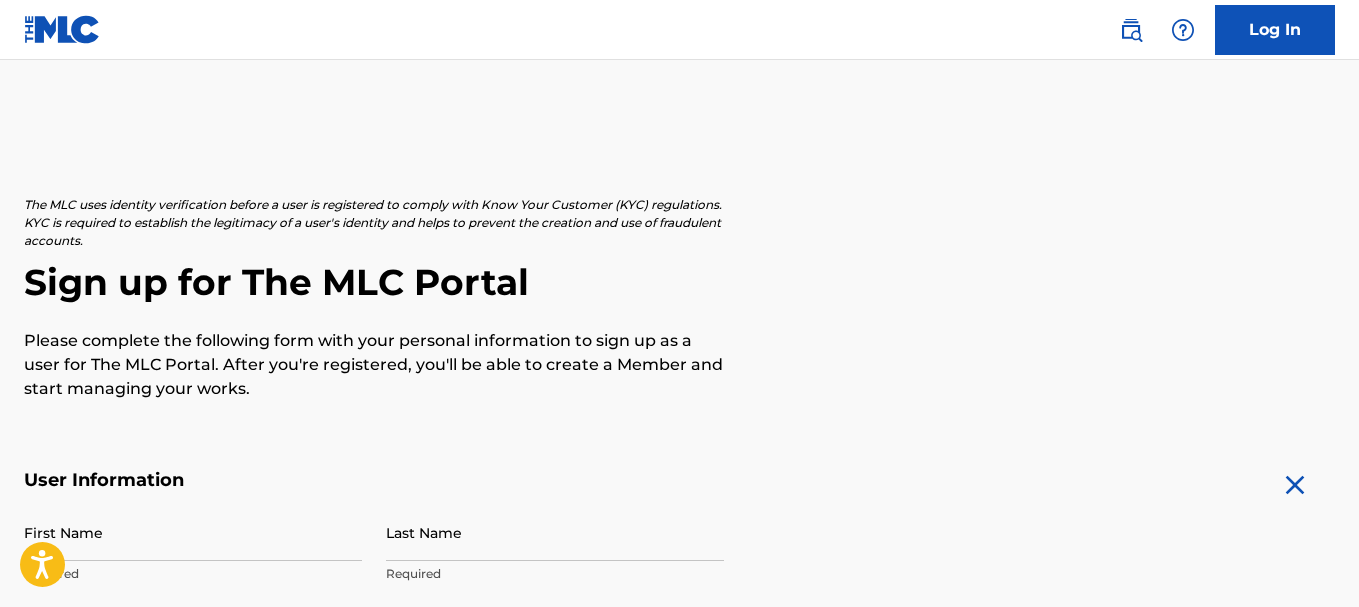 scroll, scrollTop: 0, scrollLeft: 0, axis: both 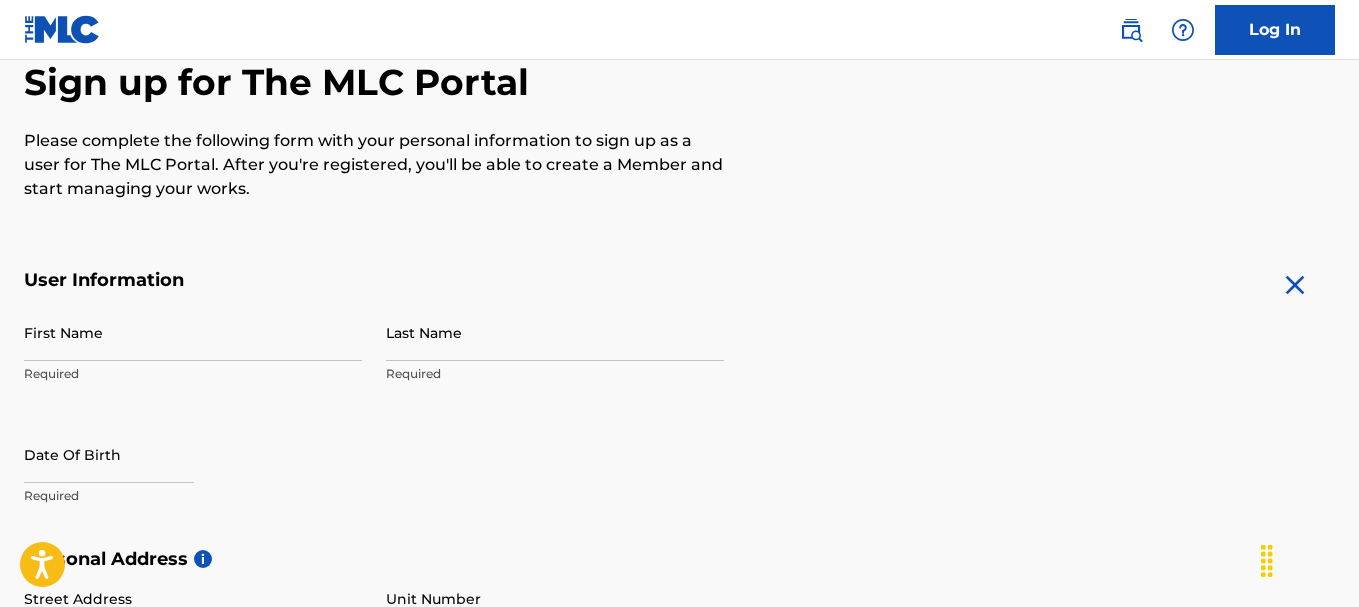click on "Log In" at bounding box center (1275, 30) 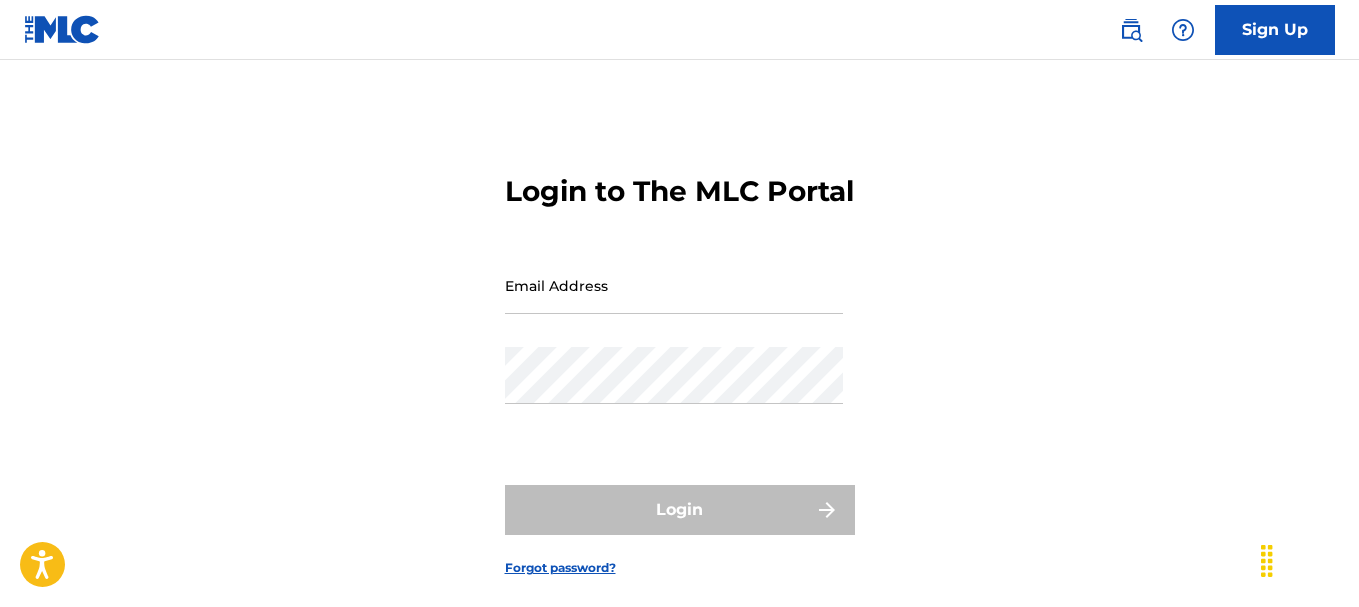 click on "Email Address" at bounding box center [674, 285] 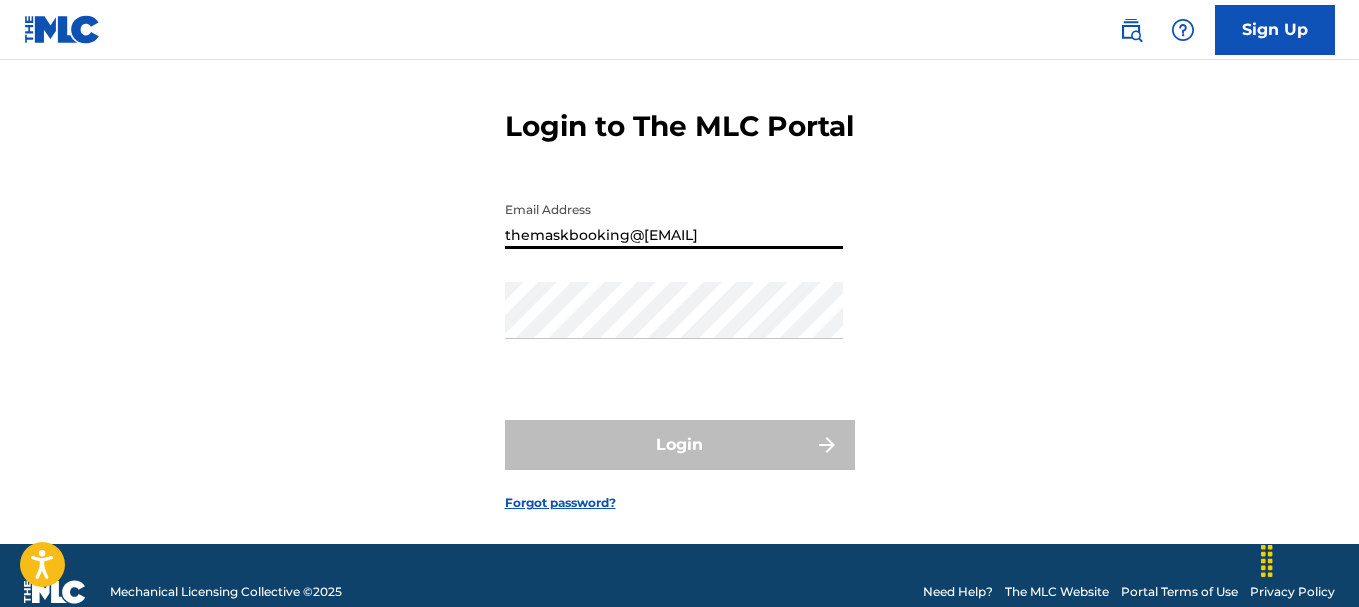 scroll, scrollTop: 100, scrollLeft: 0, axis: vertical 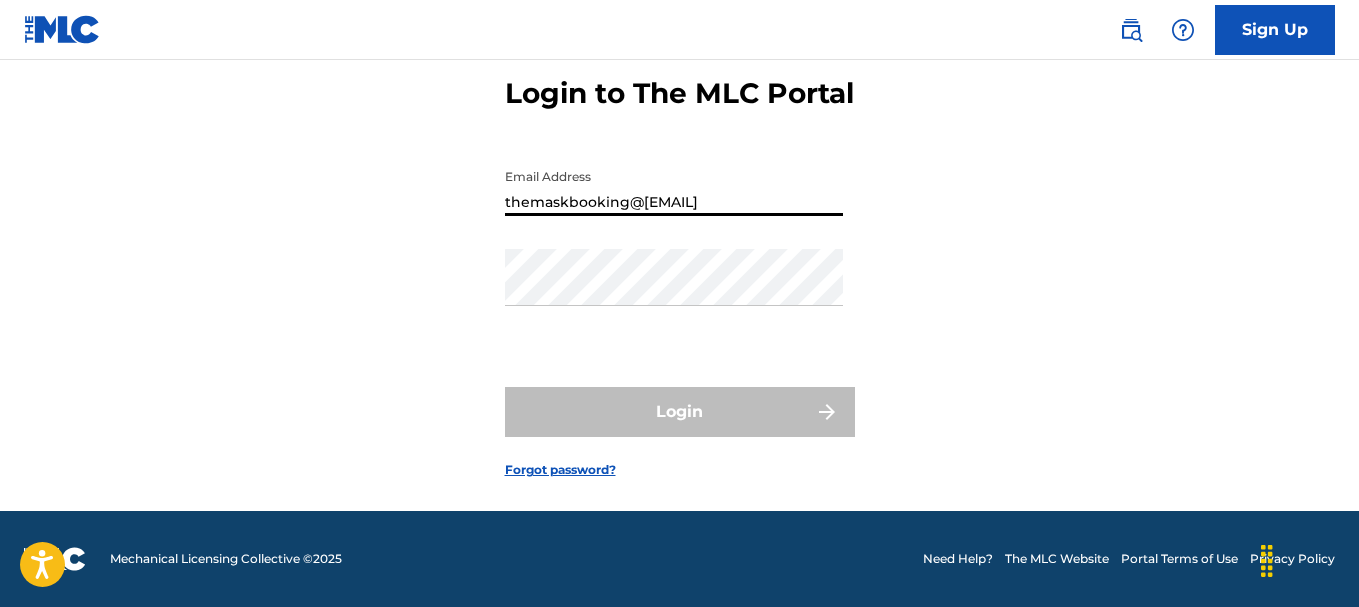 type on "themaskbooking@gmail.com" 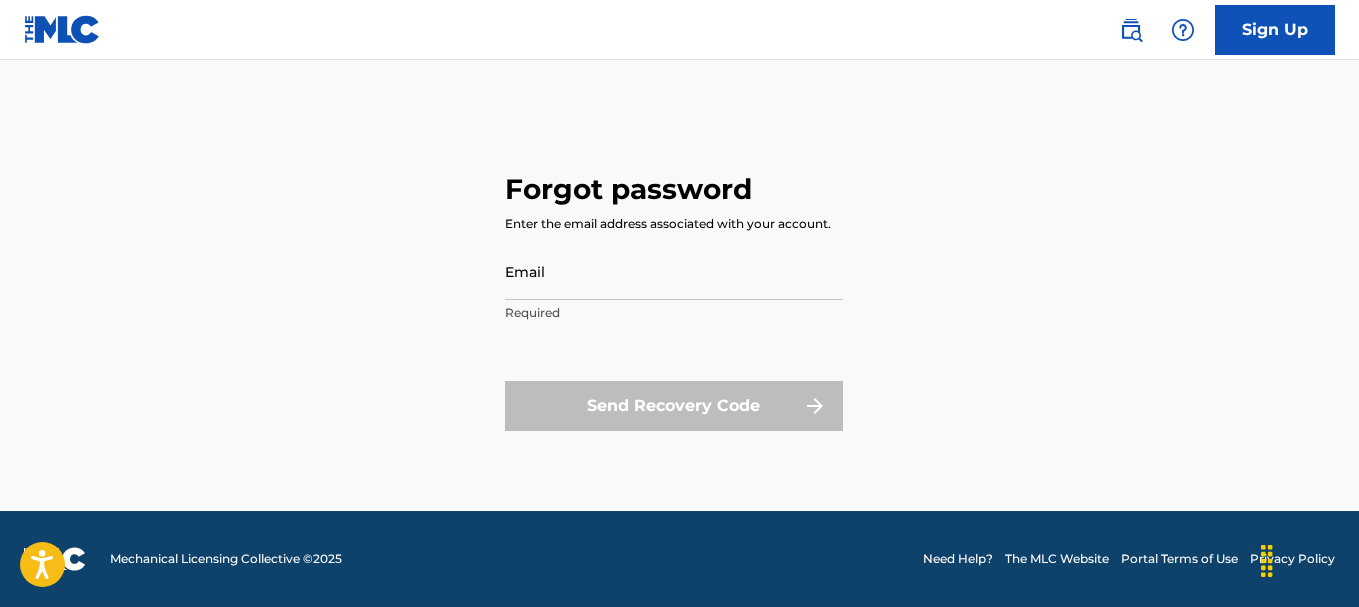 scroll, scrollTop: 0, scrollLeft: 0, axis: both 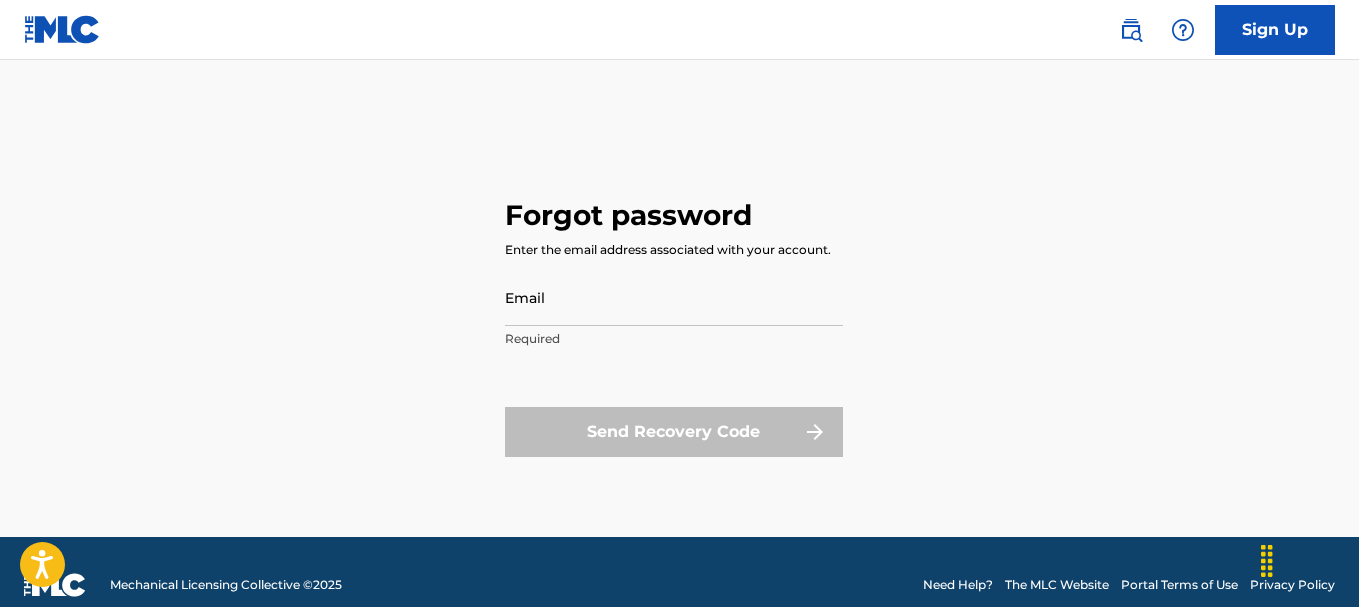 click on "Email" at bounding box center [674, 297] 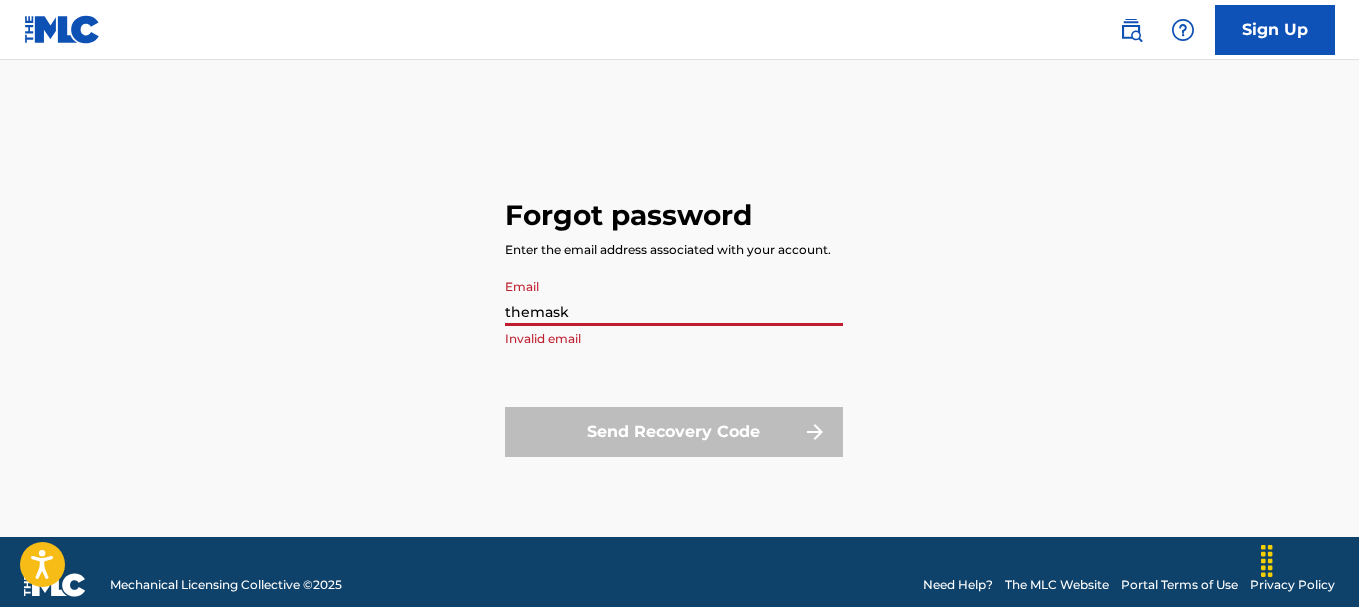 type on "themaskbooking@gmail.com" 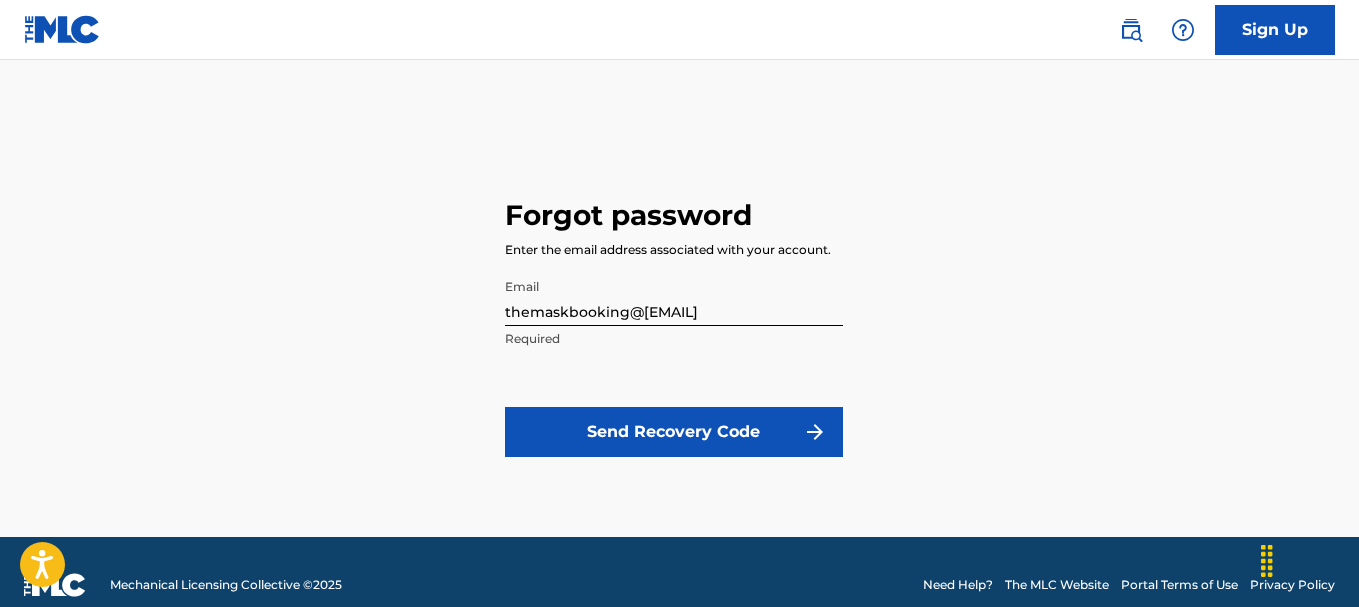 click on "Send Recovery Code" at bounding box center [674, 432] 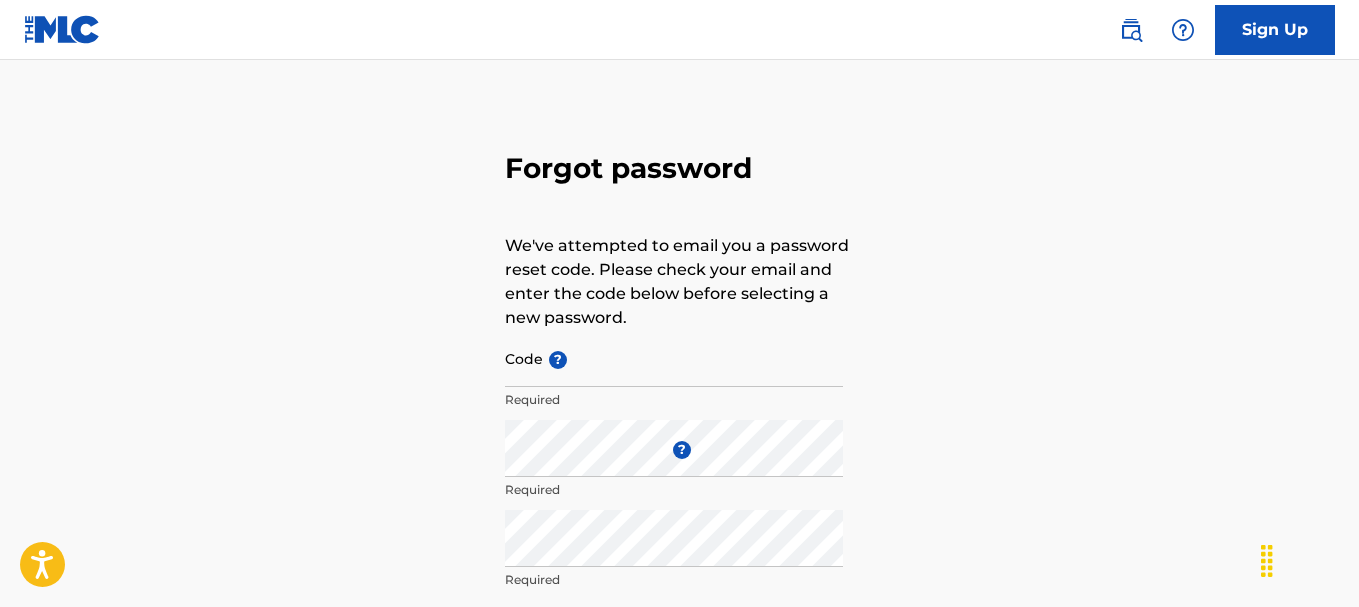 scroll, scrollTop: 0, scrollLeft: 0, axis: both 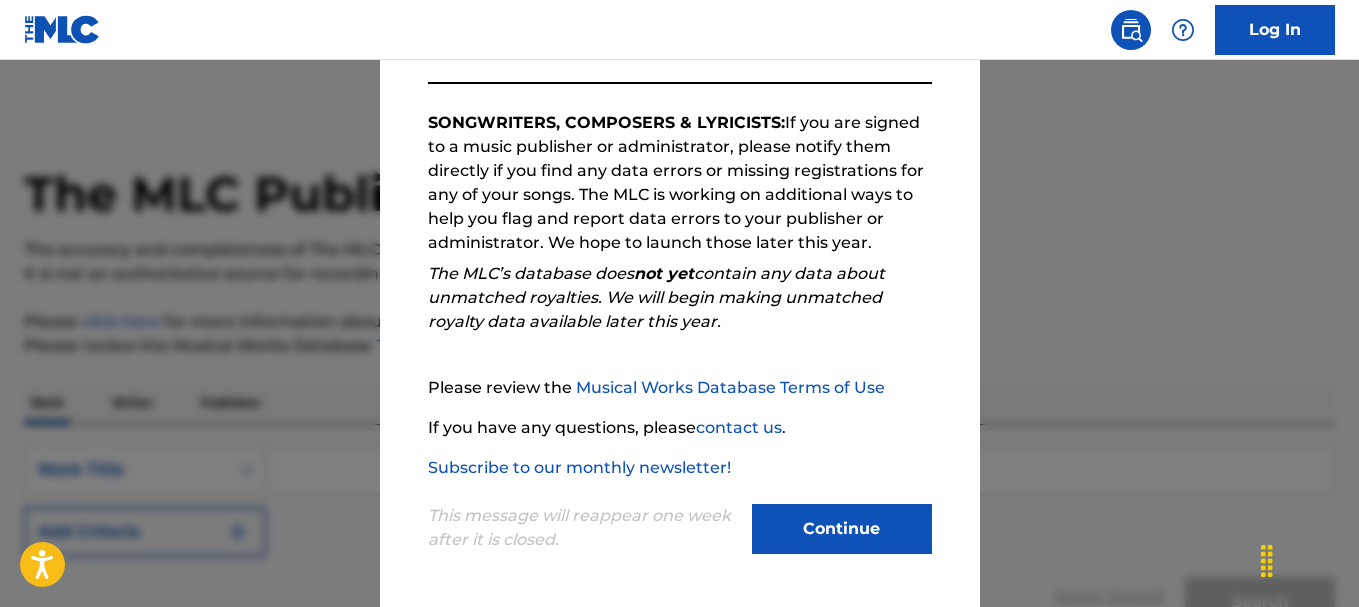 click on "Continue" at bounding box center [842, 529] 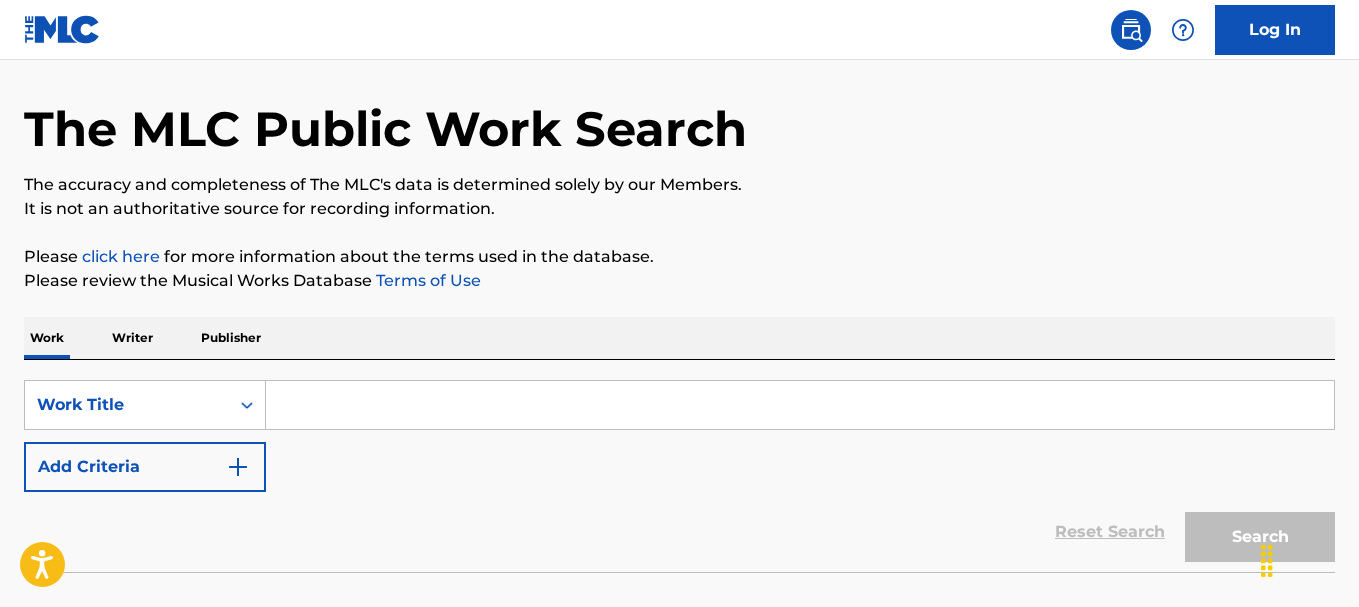 scroll, scrollTop: 100, scrollLeft: 0, axis: vertical 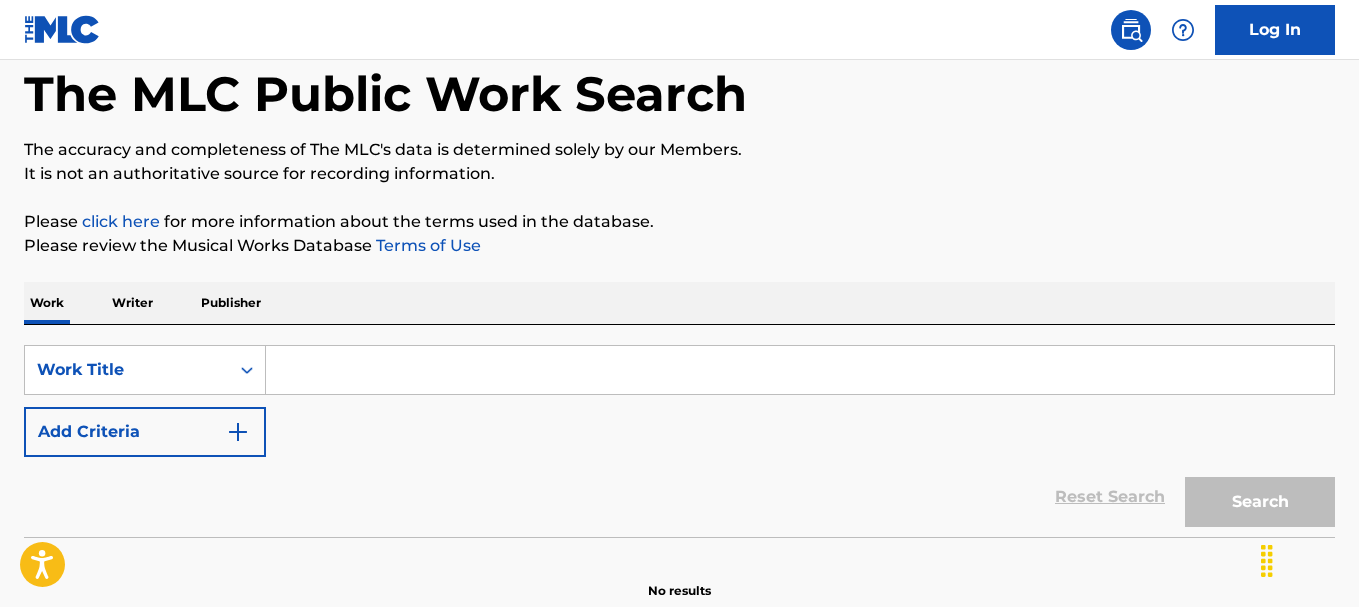 click at bounding box center (800, 370) 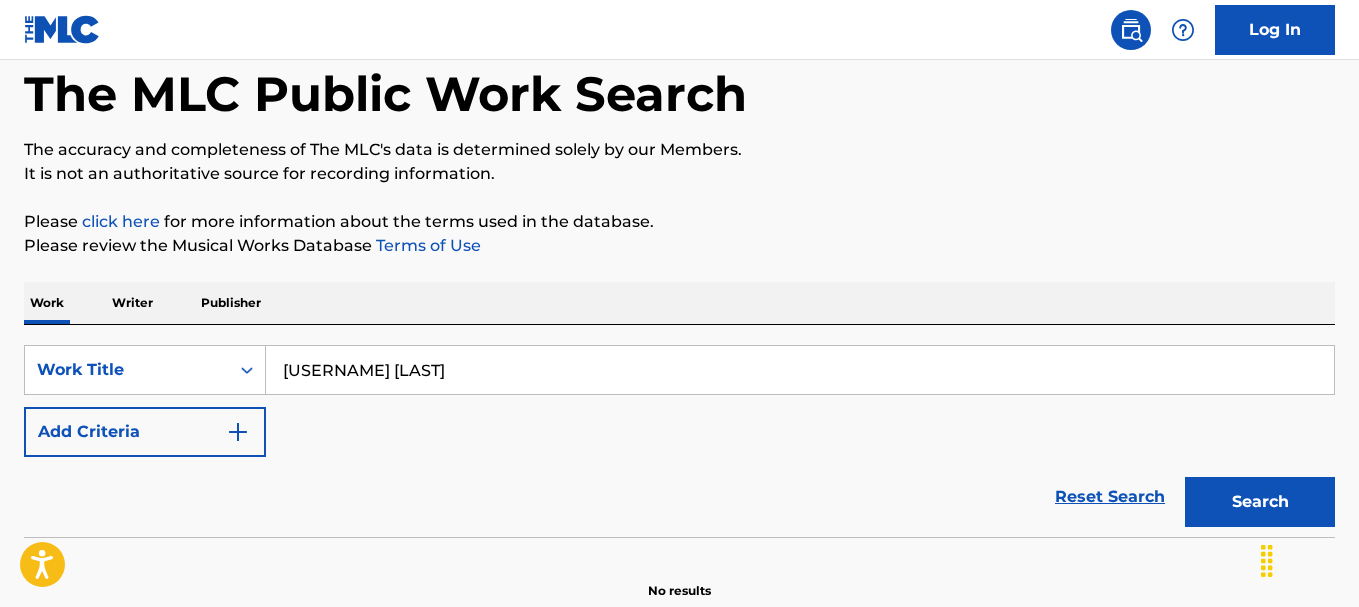 type on "Jay-Lee Montana" 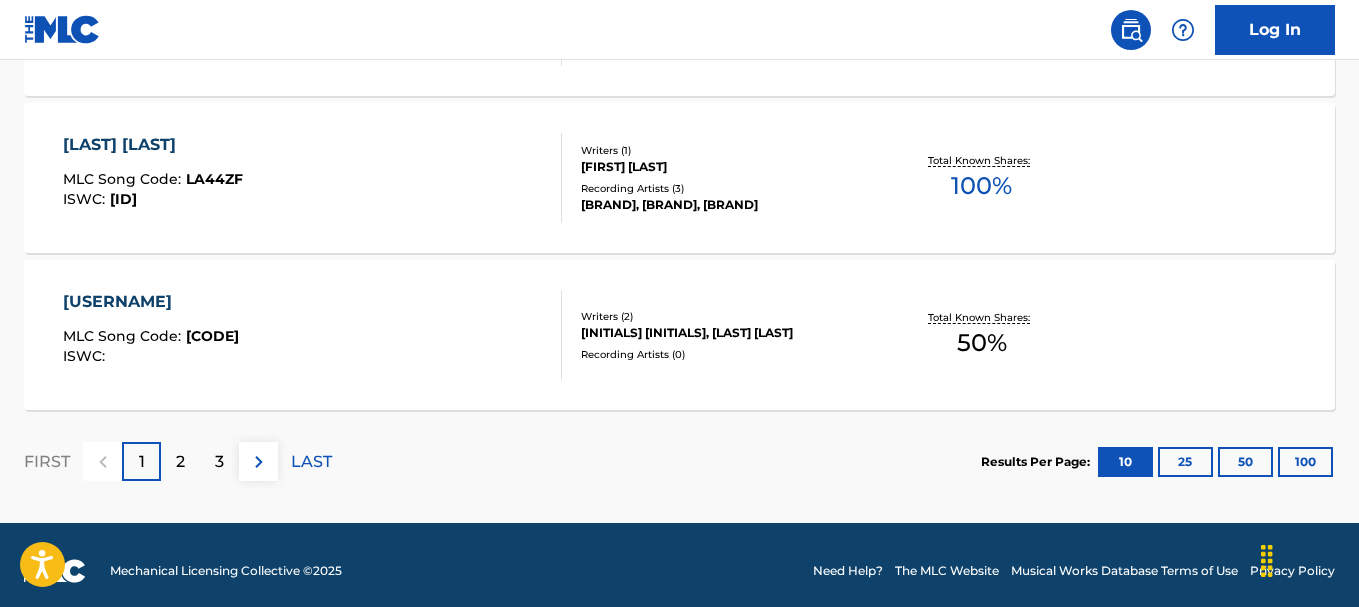 scroll, scrollTop: 1841, scrollLeft: 0, axis: vertical 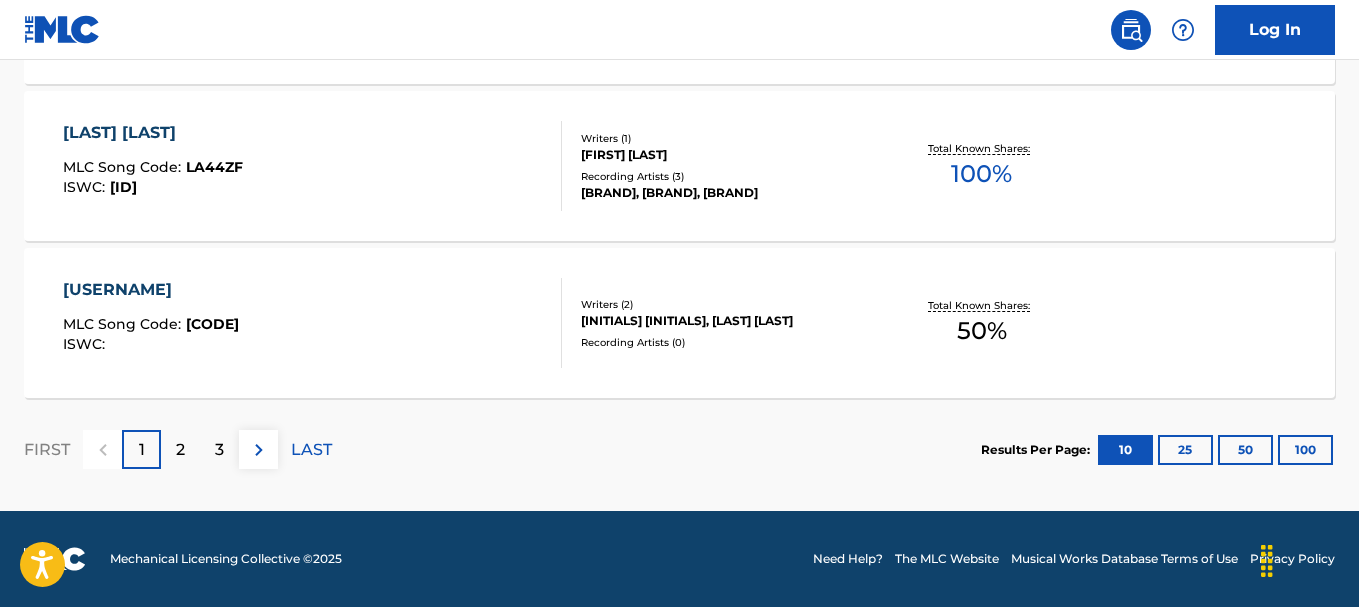 click on "2" at bounding box center [180, 450] 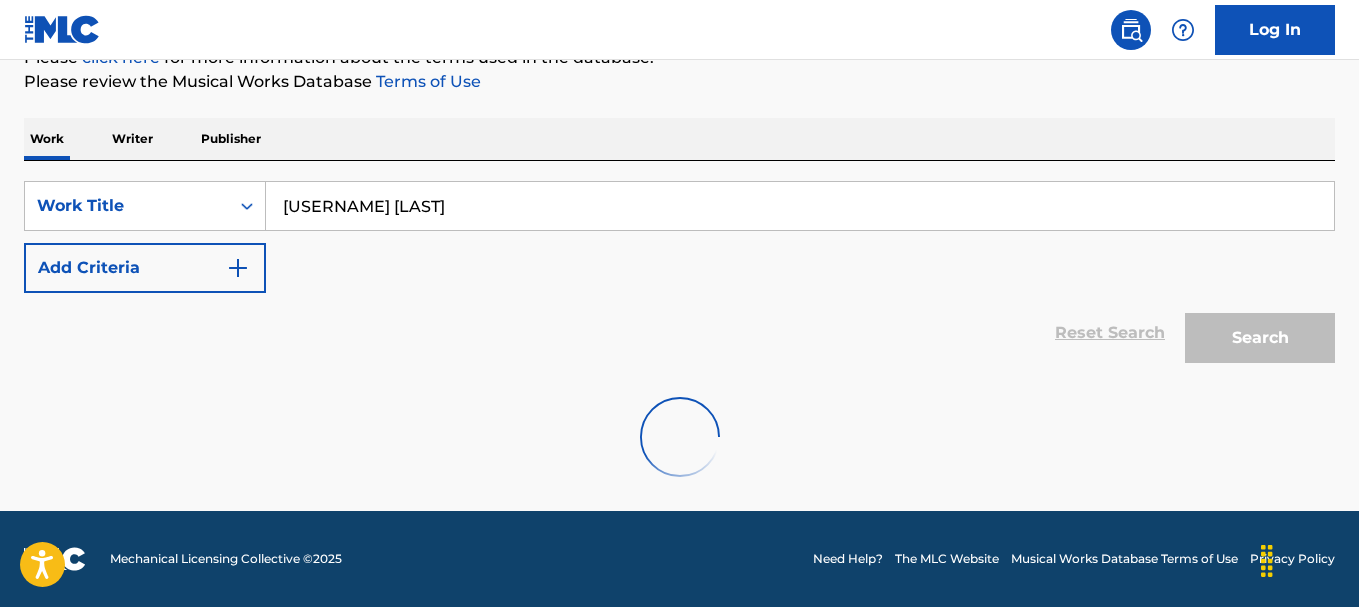 scroll, scrollTop: 1841, scrollLeft: 0, axis: vertical 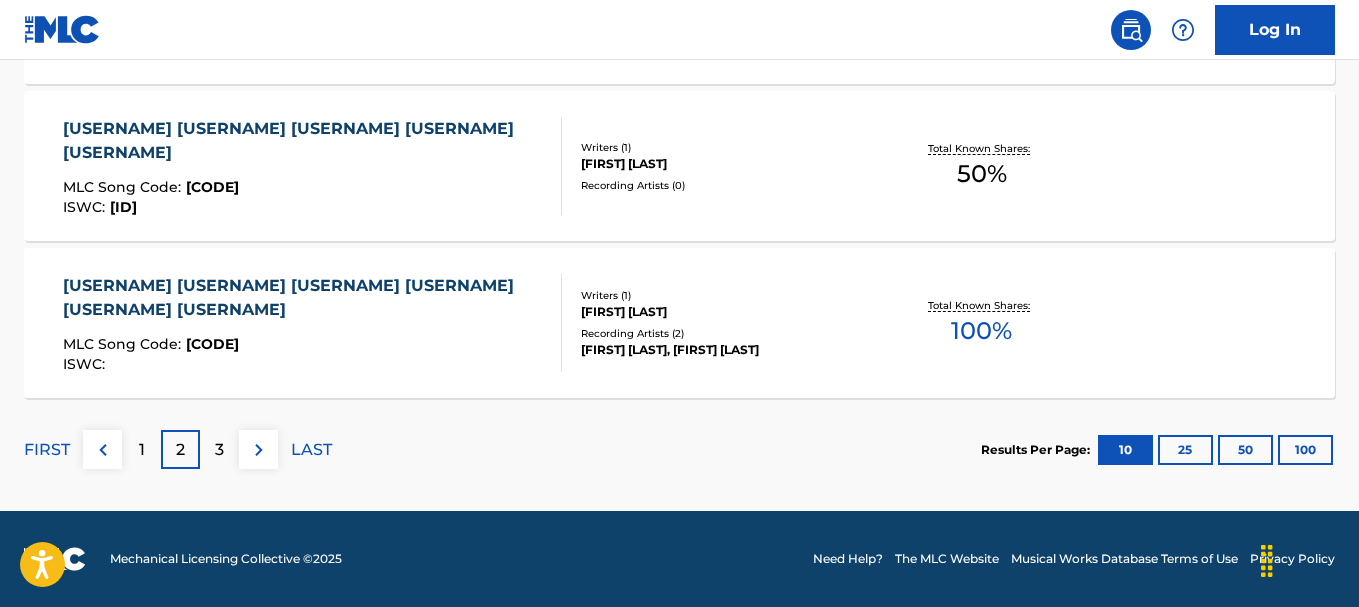 click on "3" at bounding box center (219, 449) 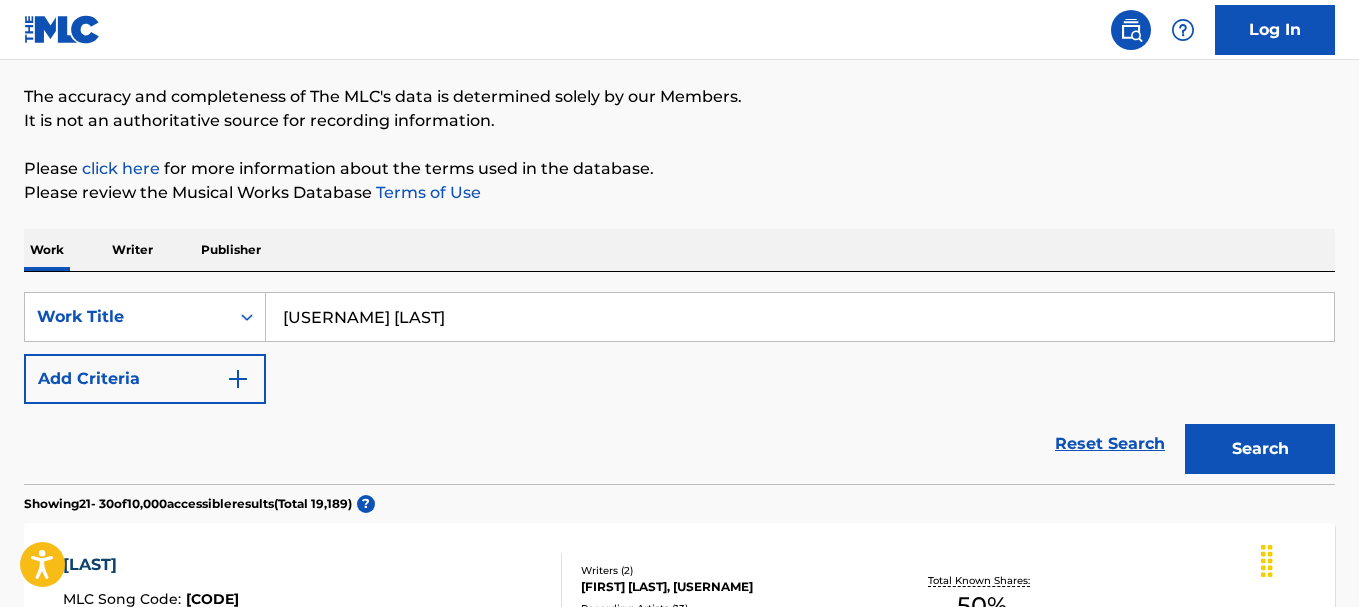 scroll, scrollTop: 141, scrollLeft: 0, axis: vertical 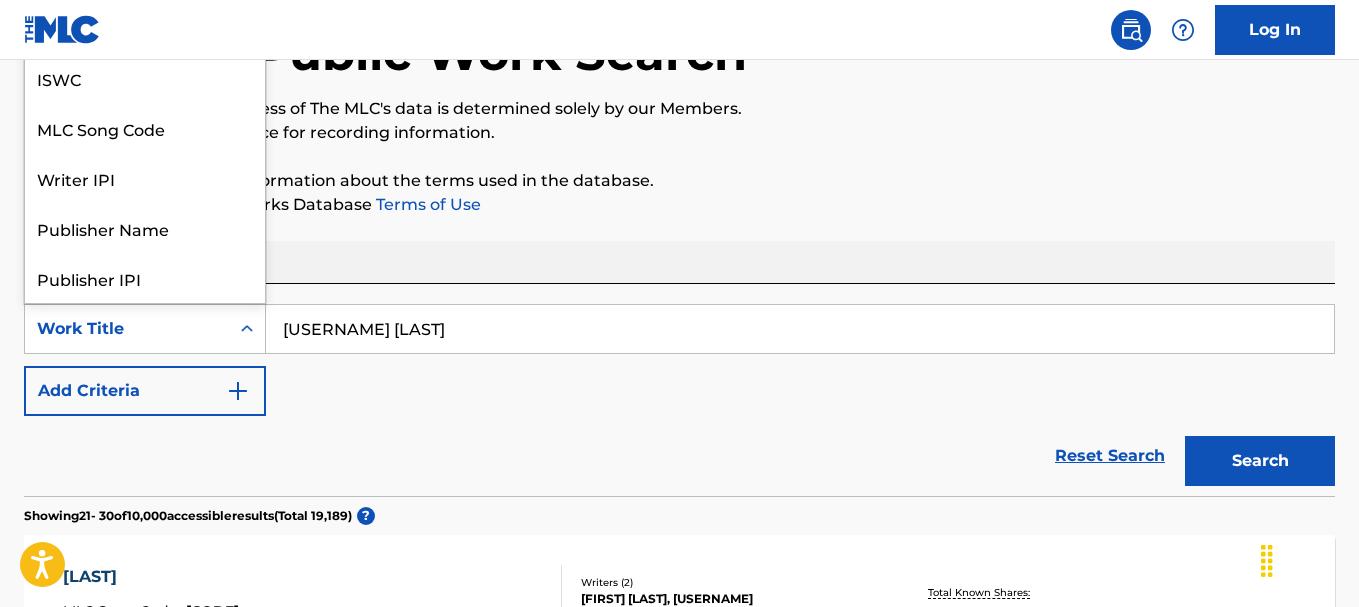 click 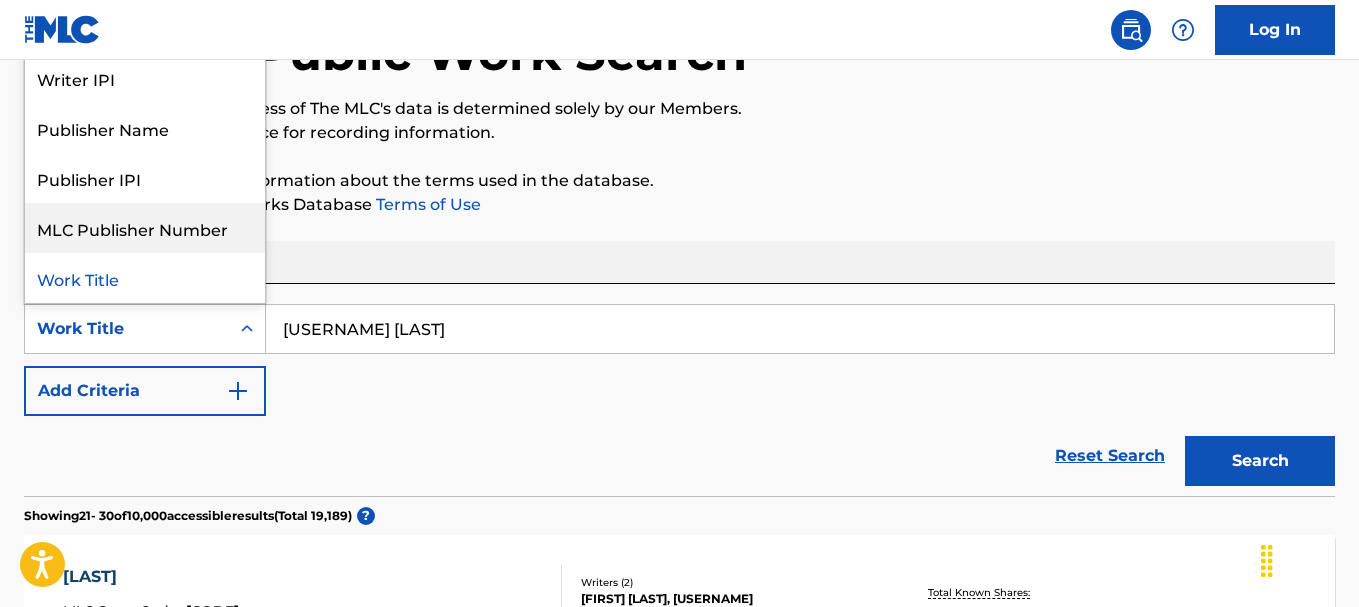 scroll, scrollTop: 0, scrollLeft: 0, axis: both 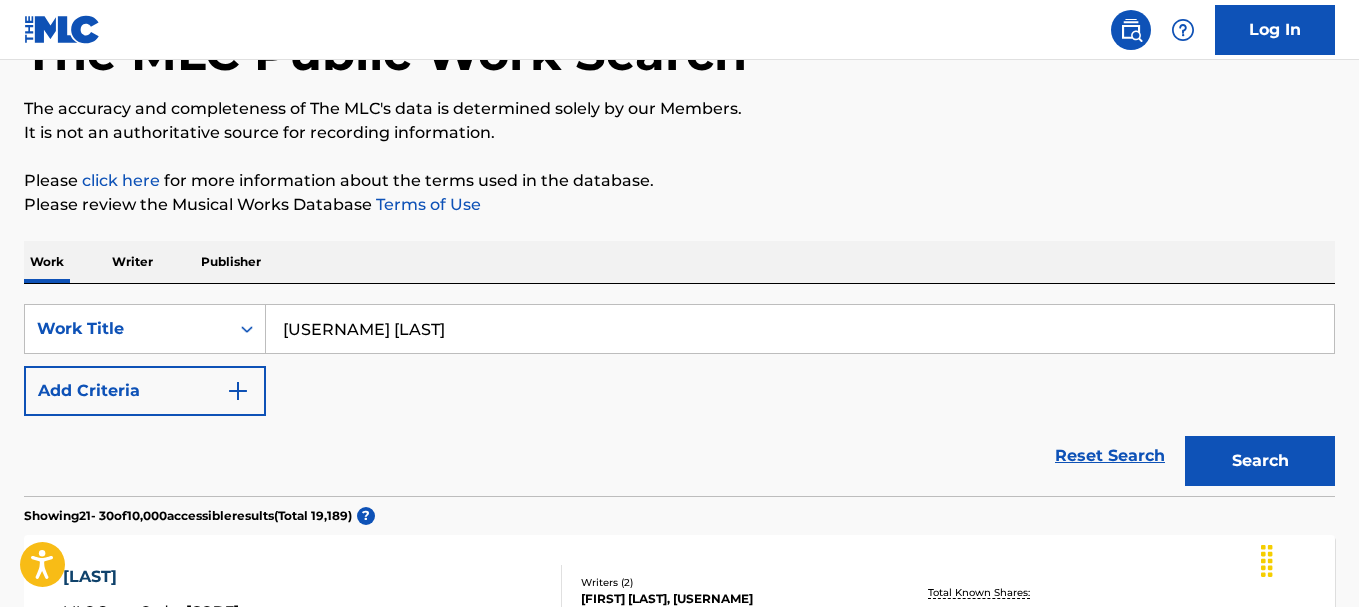 drag, startPoint x: 384, startPoint y: 375, endPoint x: 335, endPoint y: 351, distance: 54.56189 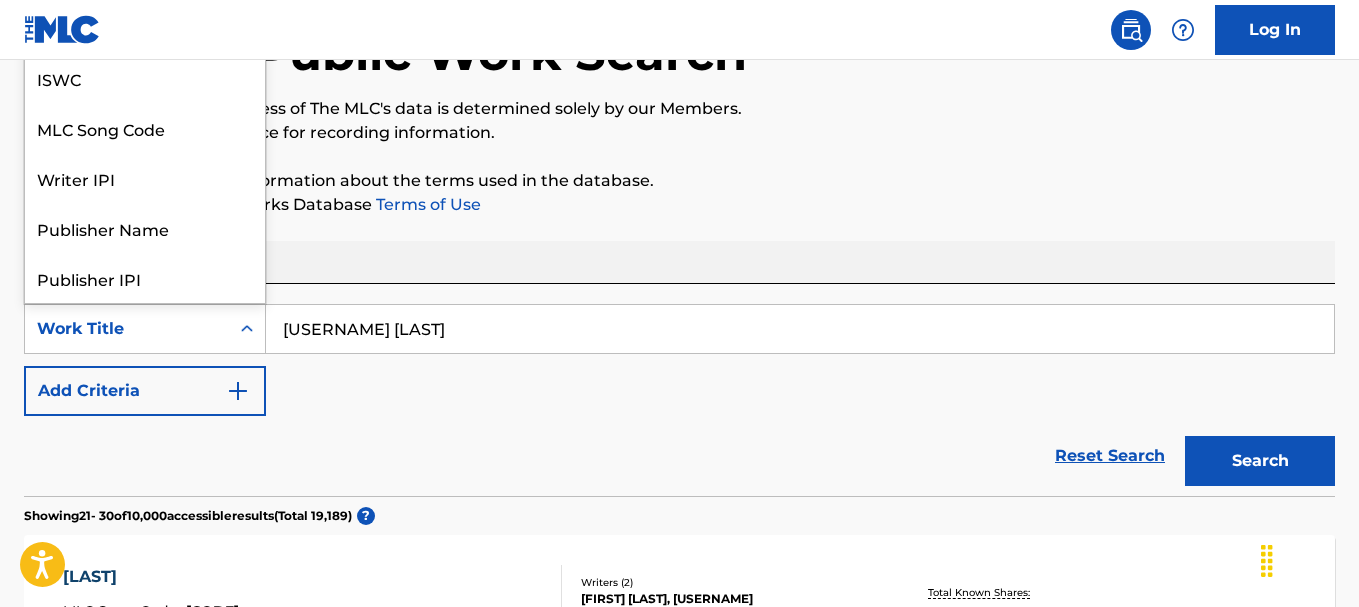 click 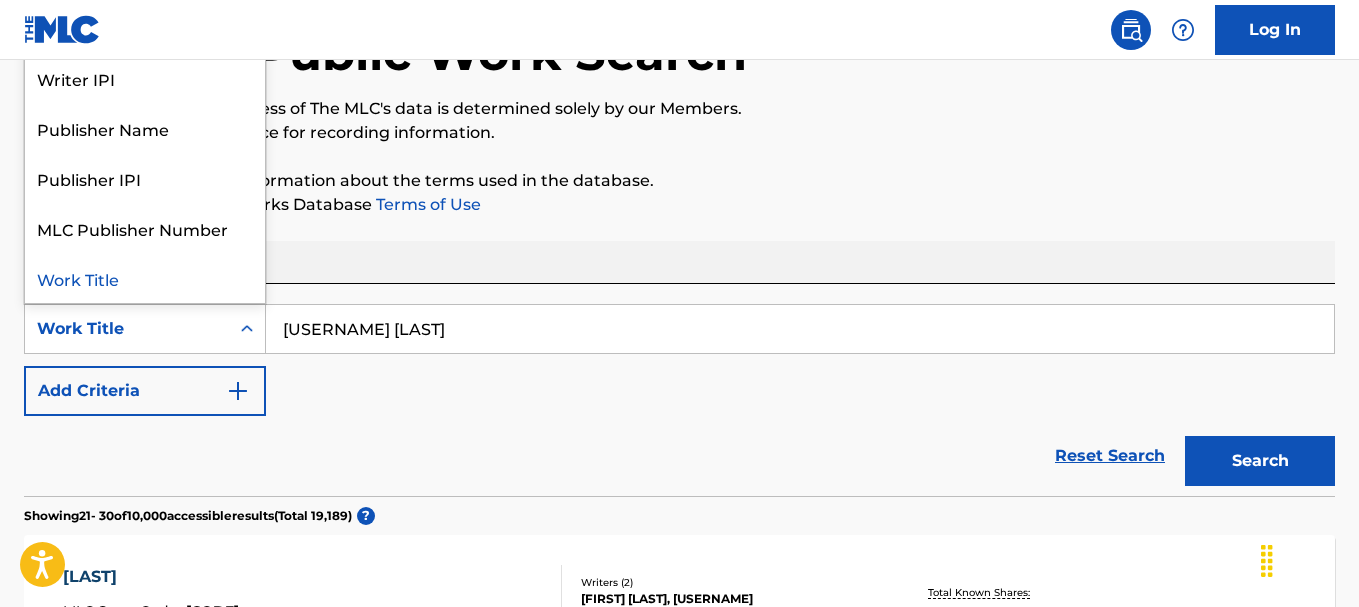 click on "SearchWithCriteria35eda24f-4764-4a68-9a6b-2166d7f46999 8 results available. Use Up and Down to choose options, press Enter to select the currently focused option, press Escape to exit the menu, press Tab to select the option and exit the menu. Work Title Writer Name ISWC MLC Song Code Writer IPI Publisher Name Publisher IPI MLC Publisher Number Work Title Jay-Lee Montana Add Criteria" at bounding box center [679, 360] 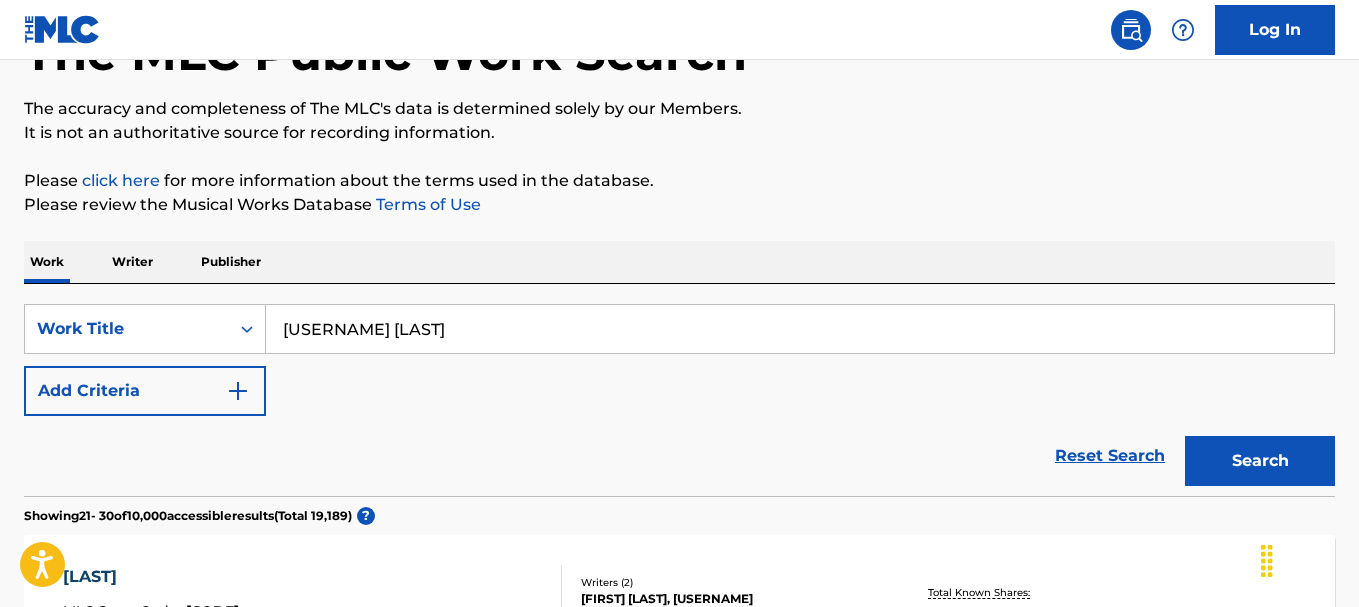 click on "Writer" at bounding box center (132, 262) 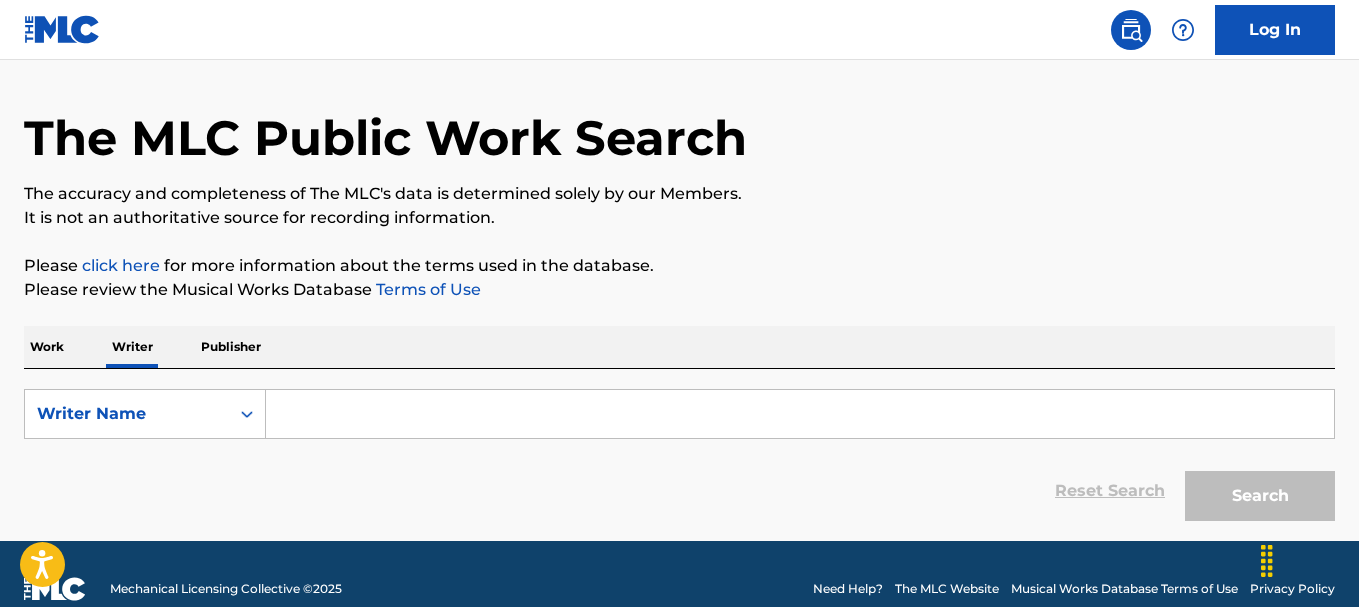 scroll, scrollTop: 86, scrollLeft: 0, axis: vertical 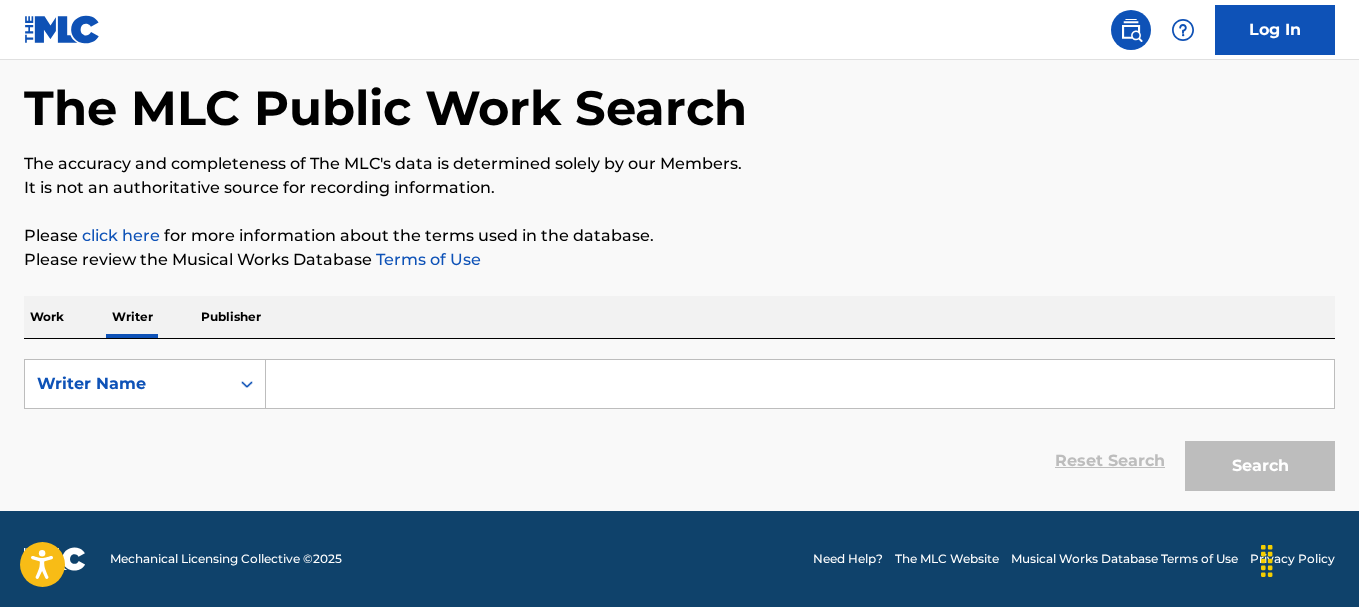click at bounding box center [800, 384] 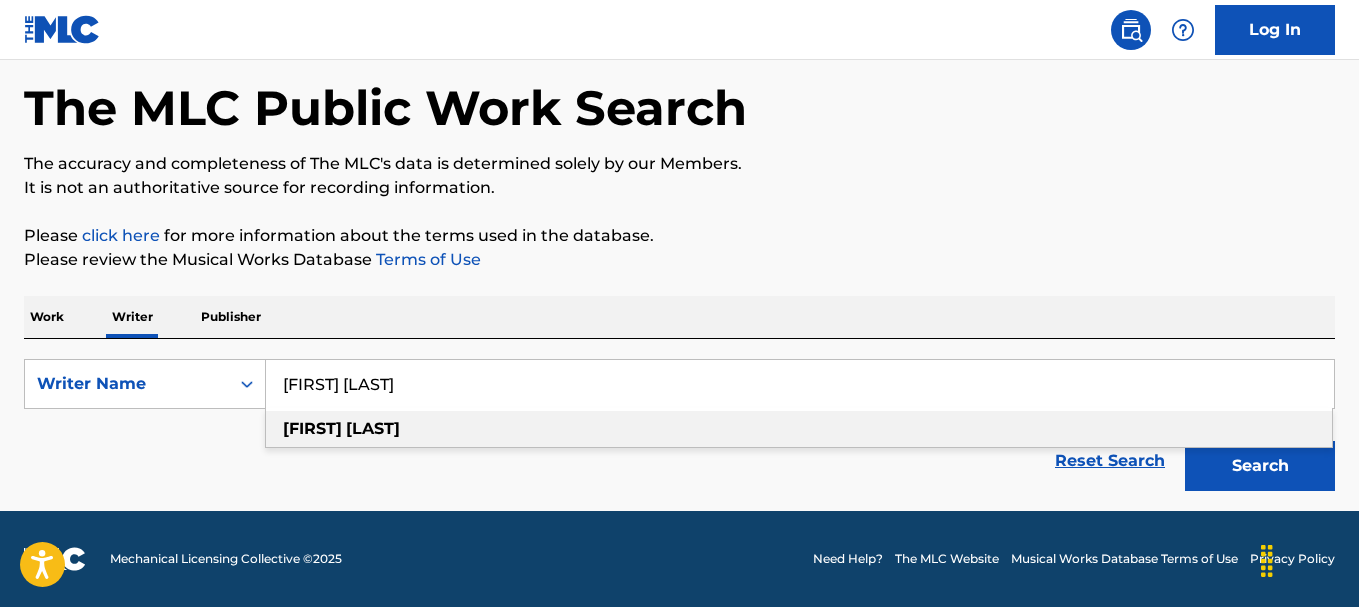 click on "jimenez" at bounding box center [373, 428] 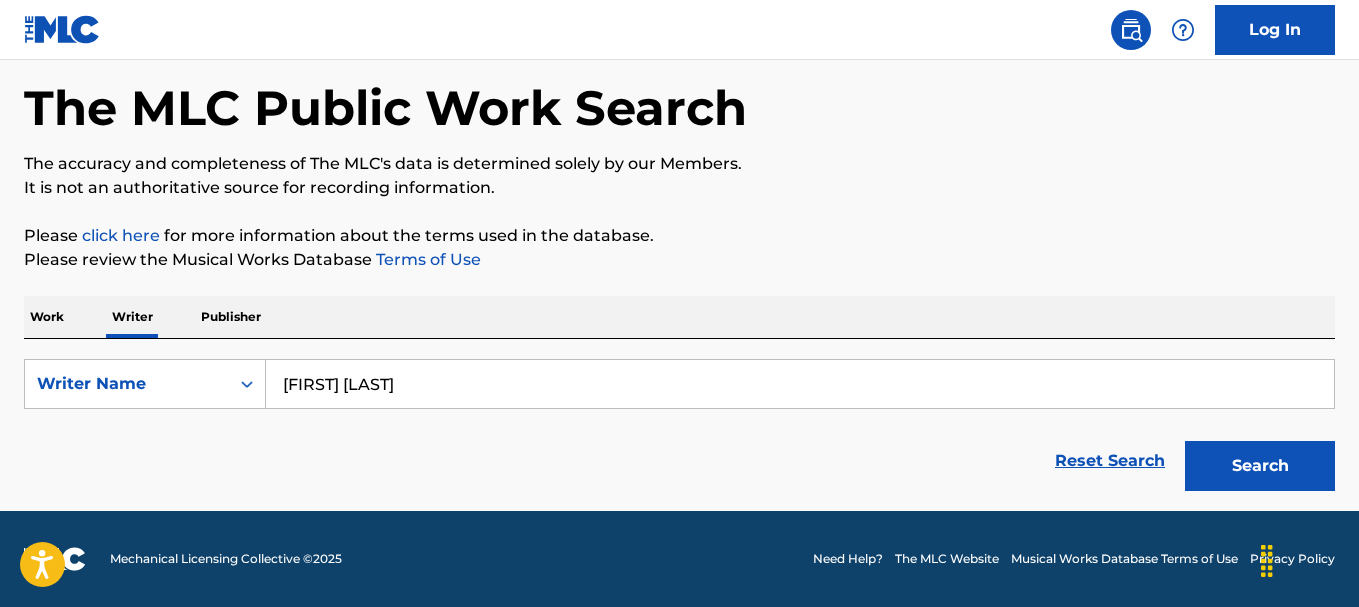 click on "Search" at bounding box center (1260, 466) 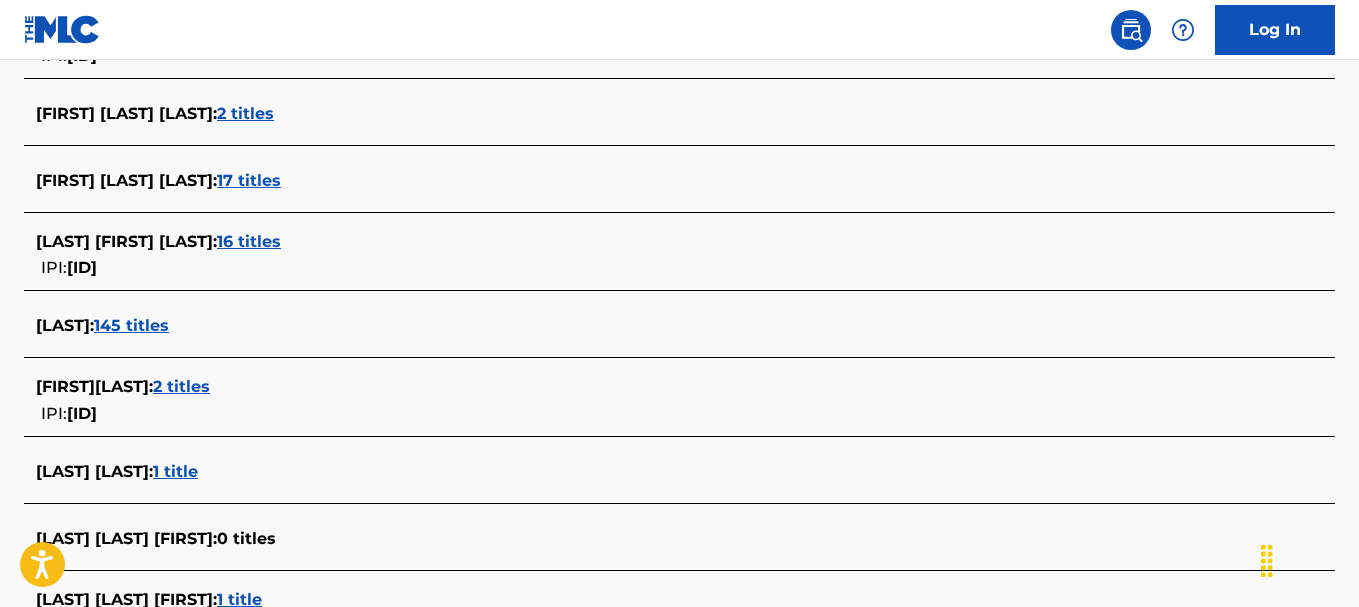 scroll, scrollTop: 786, scrollLeft: 0, axis: vertical 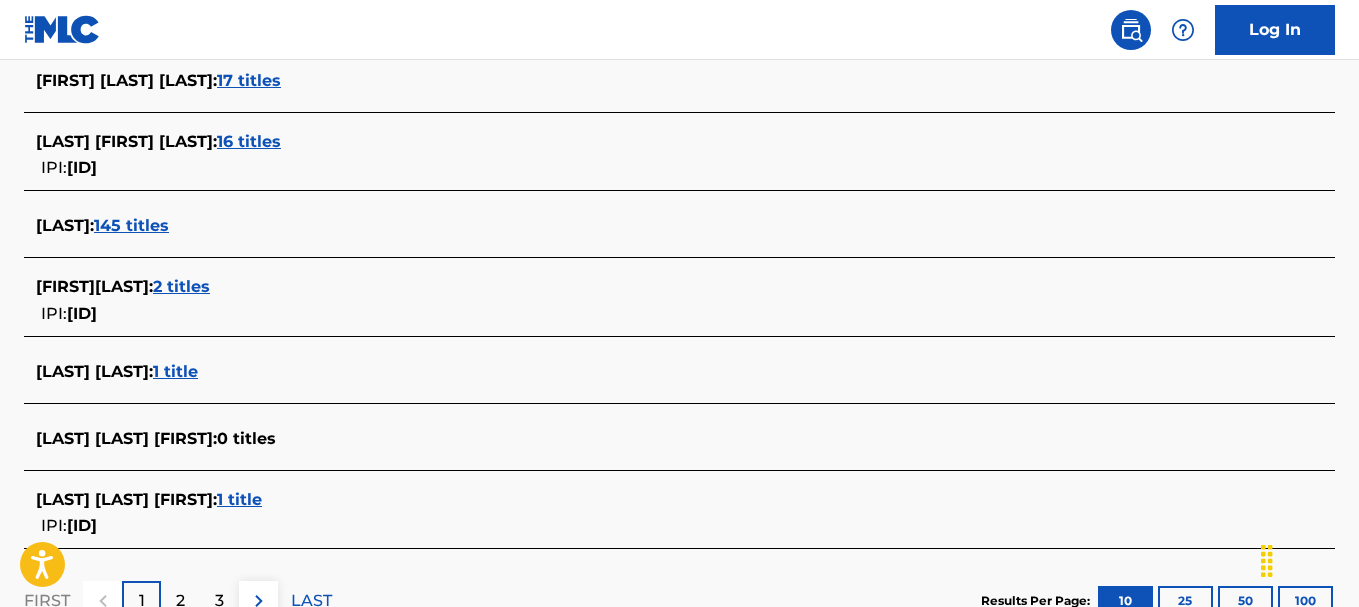 click on "2 titles" at bounding box center (181, 286) 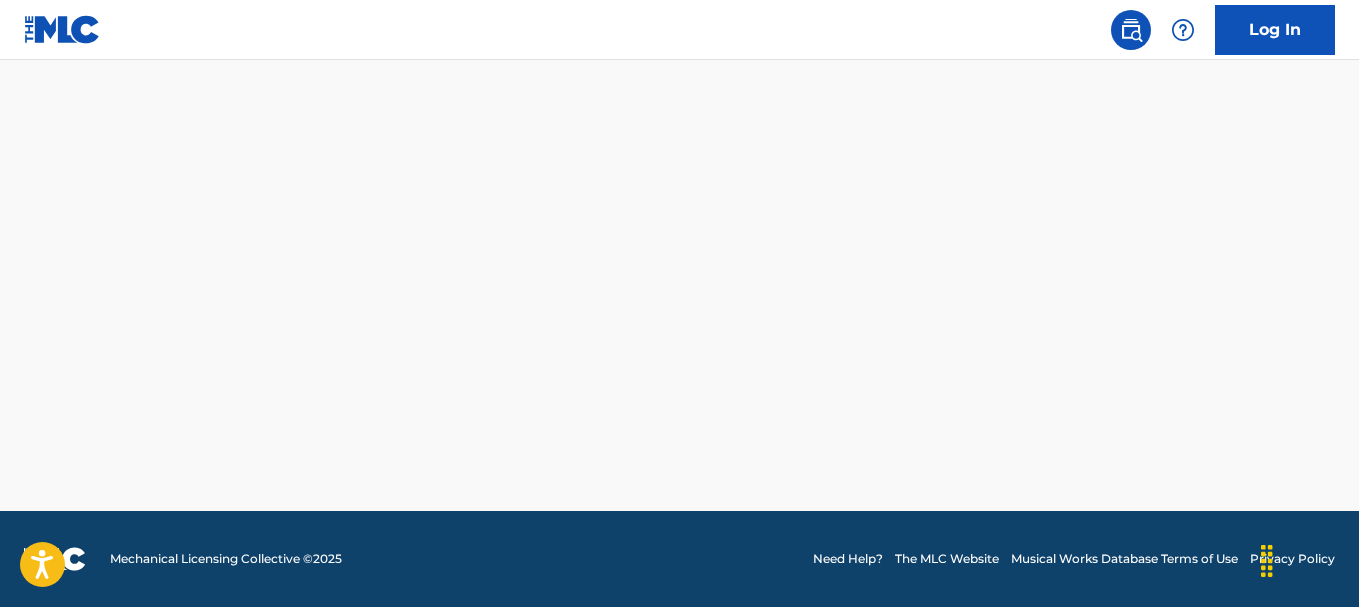 scroll, scrollTop: 576, scrollLeft: 0, axis: vertical 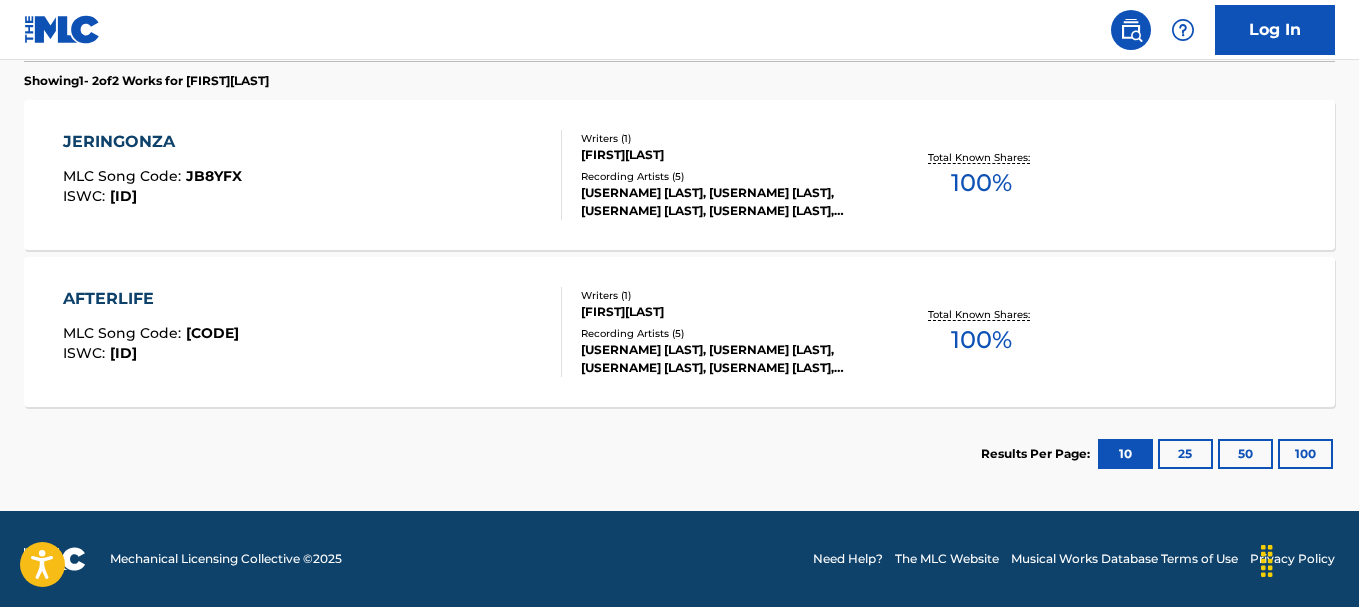 click on "JAY-LEE MONTANA, JAY-LEE MONTANA, JAY LEE MONTANA, JAY-LEE MONTANA, JAY-LEE MONTANA" at bounding box center [727, 202] 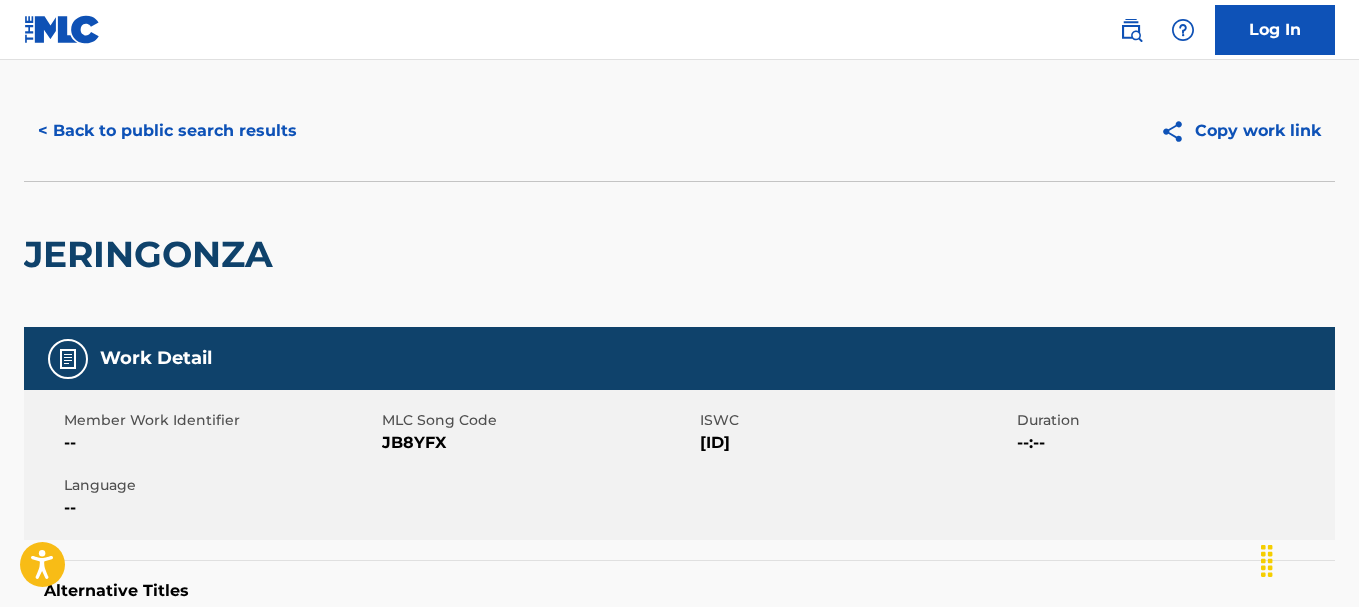 scroll, scrollTop: 0, scrollLeft: 0, axis: both 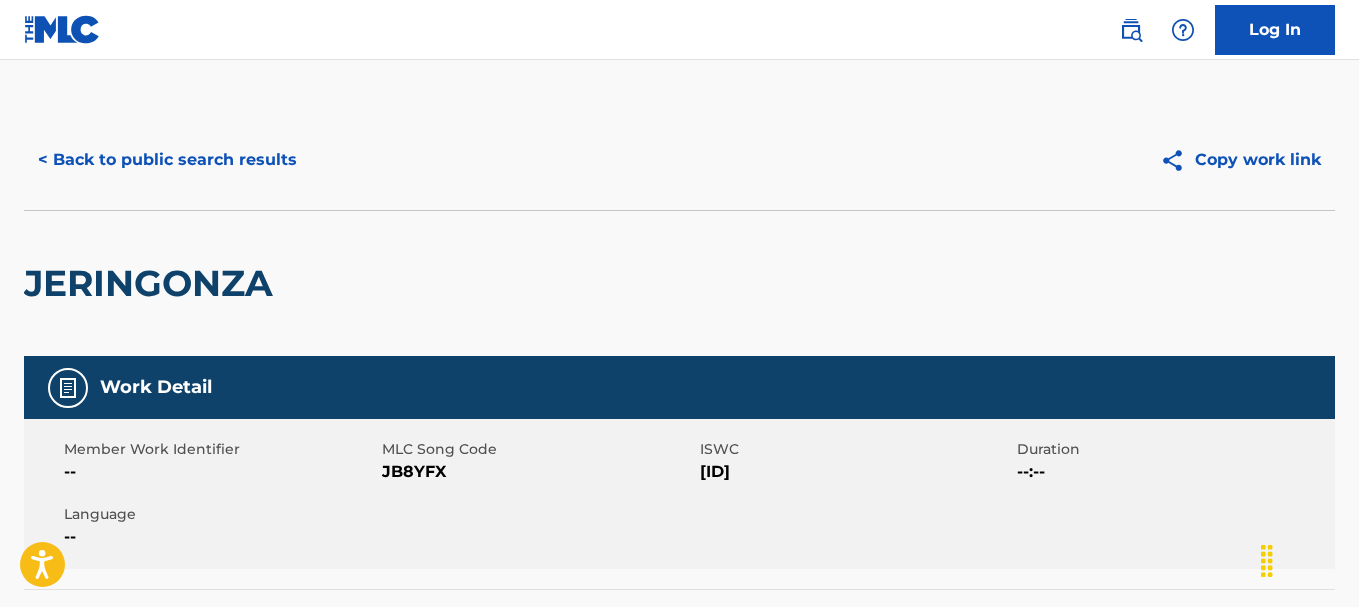 click on "< Back to public search results" at bounding box center (167, 160) 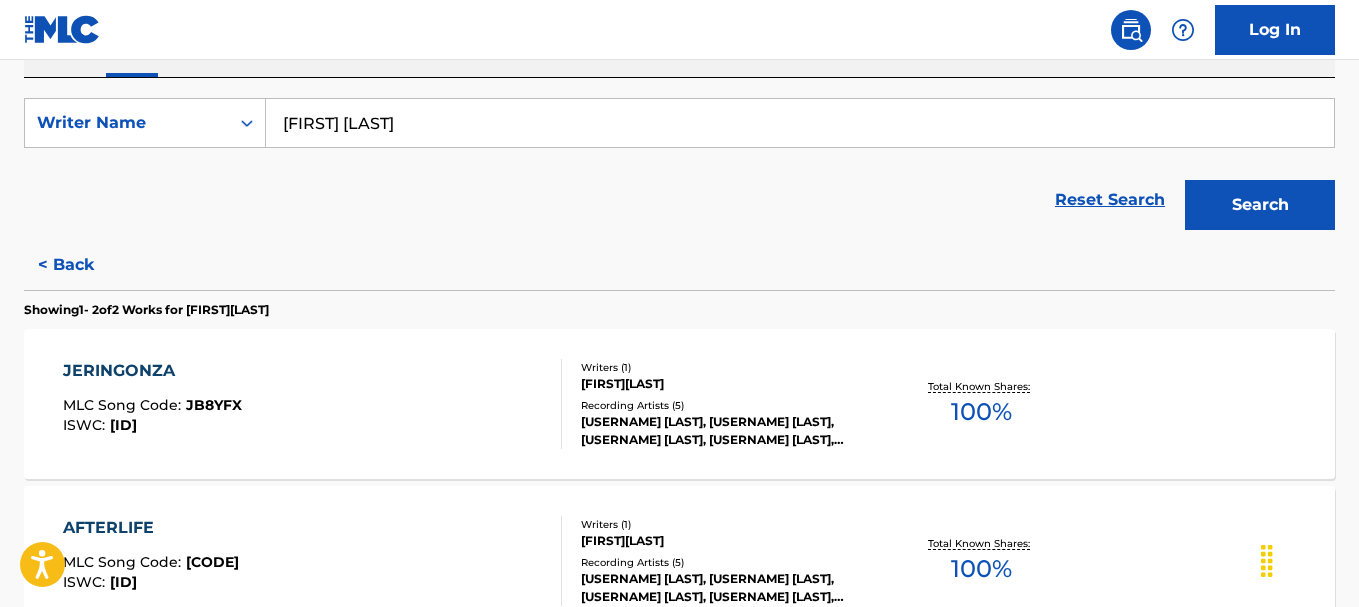 scroll, scrollTop: 447, scrollLeft: 0, axis: vertical 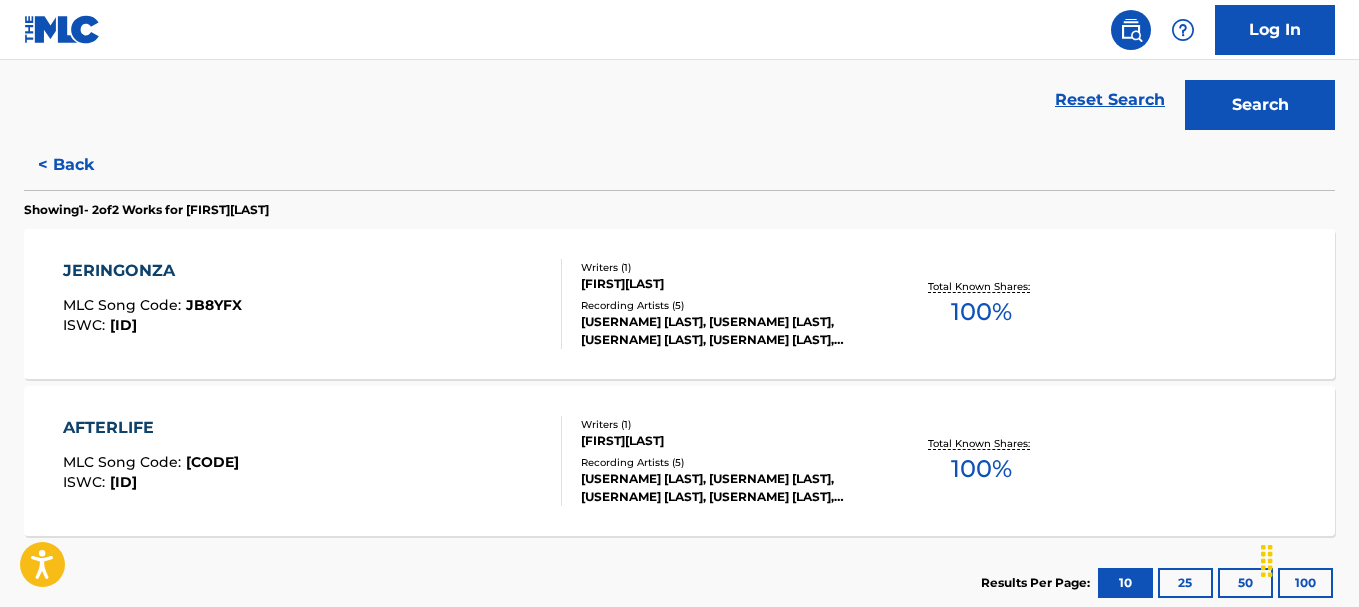 click on "JAY-LEE MONTANA, JAY-LEE MONTANA, JAY-LEE MONTANA, JAY-LEE MONTANA, JAY-LEE MONTANA" at bounding box center [727, 488] 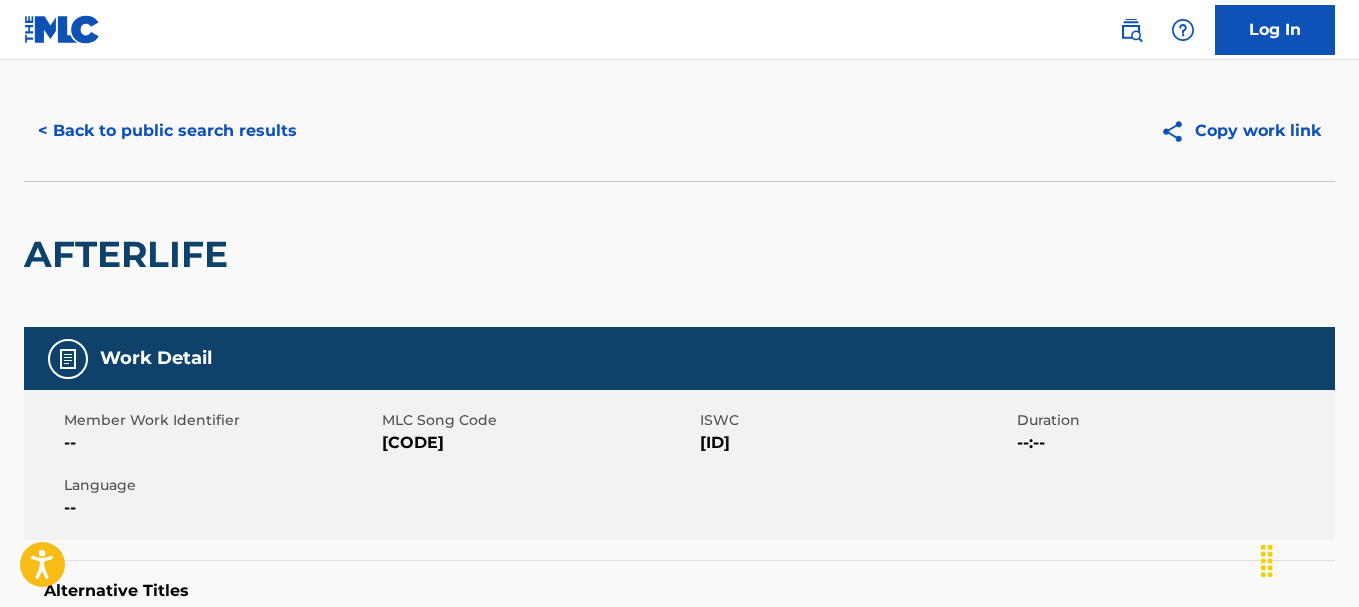 scroll, scrollTop: 0, scrollLeft: 0, axis: both 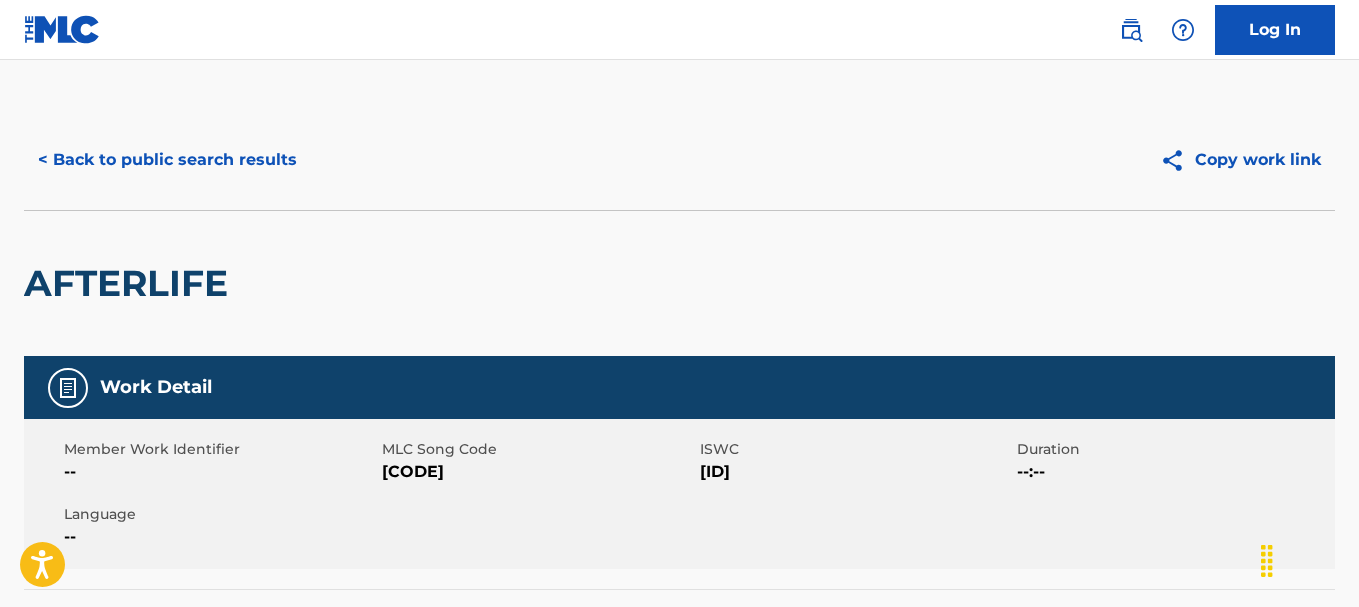 click on "< Back to public search results" at bounding box center (167, 160) 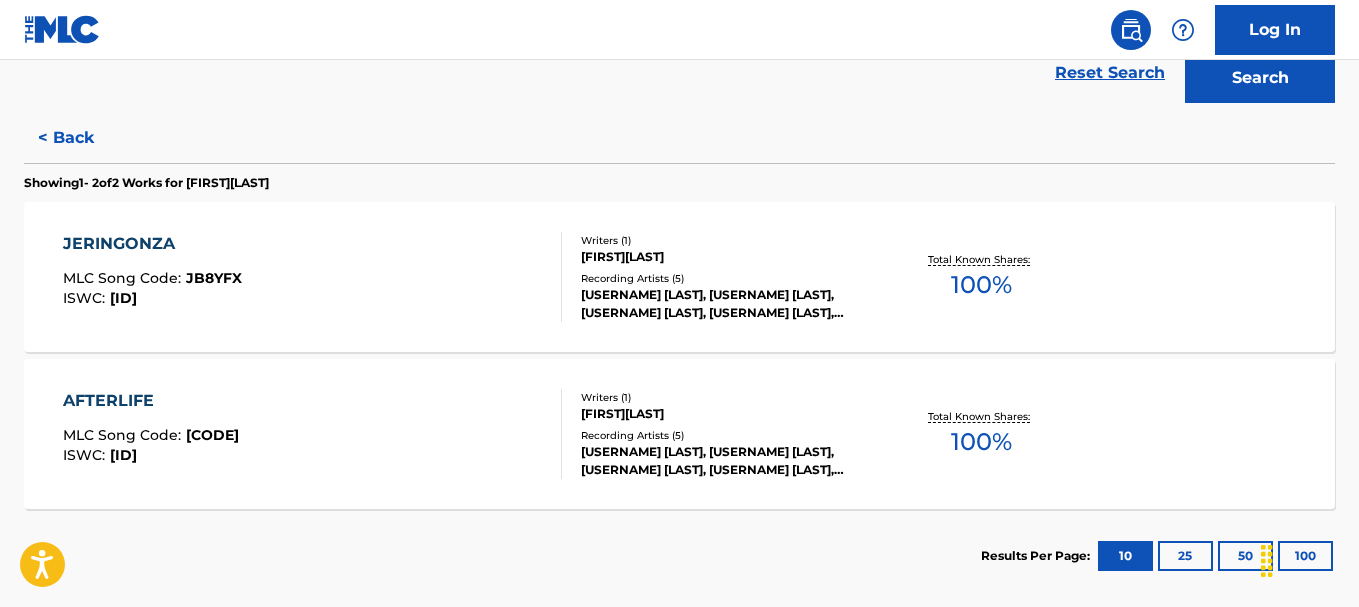 scroll, scrollTop: 576, scrollLeft: 0, axis: vertical 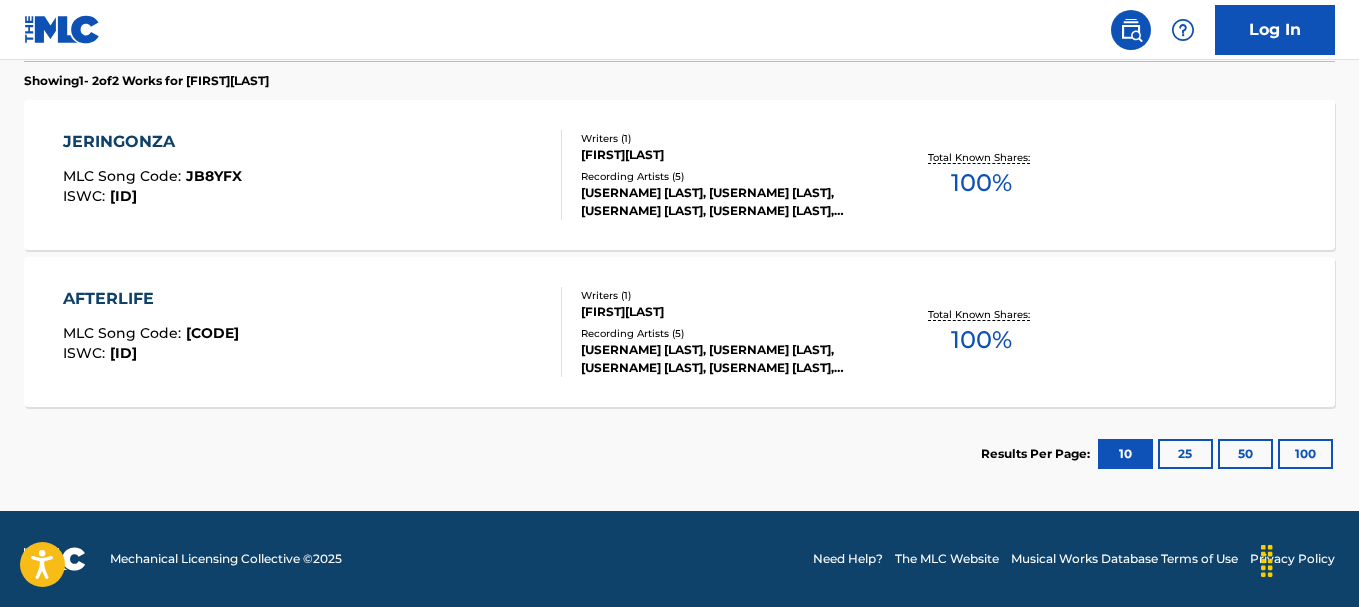 click on "25" at bounding box center (1185, 454) 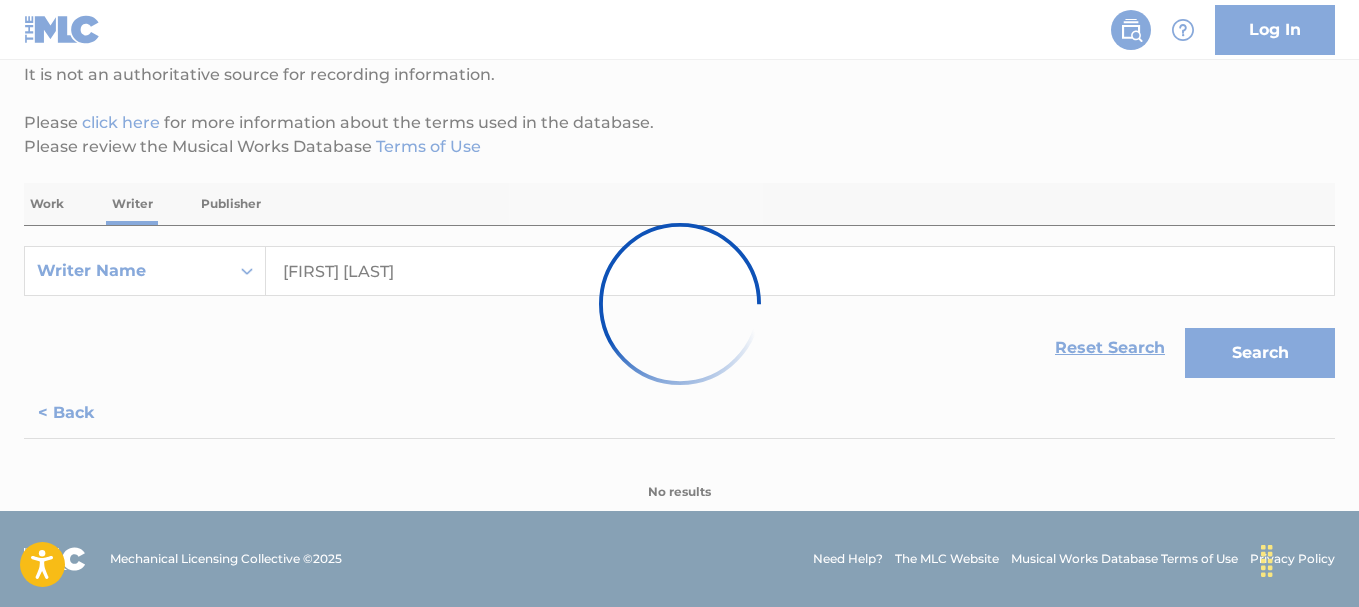 scroll, scrollTop: 576, scrollLeft: 0, axis: vertical 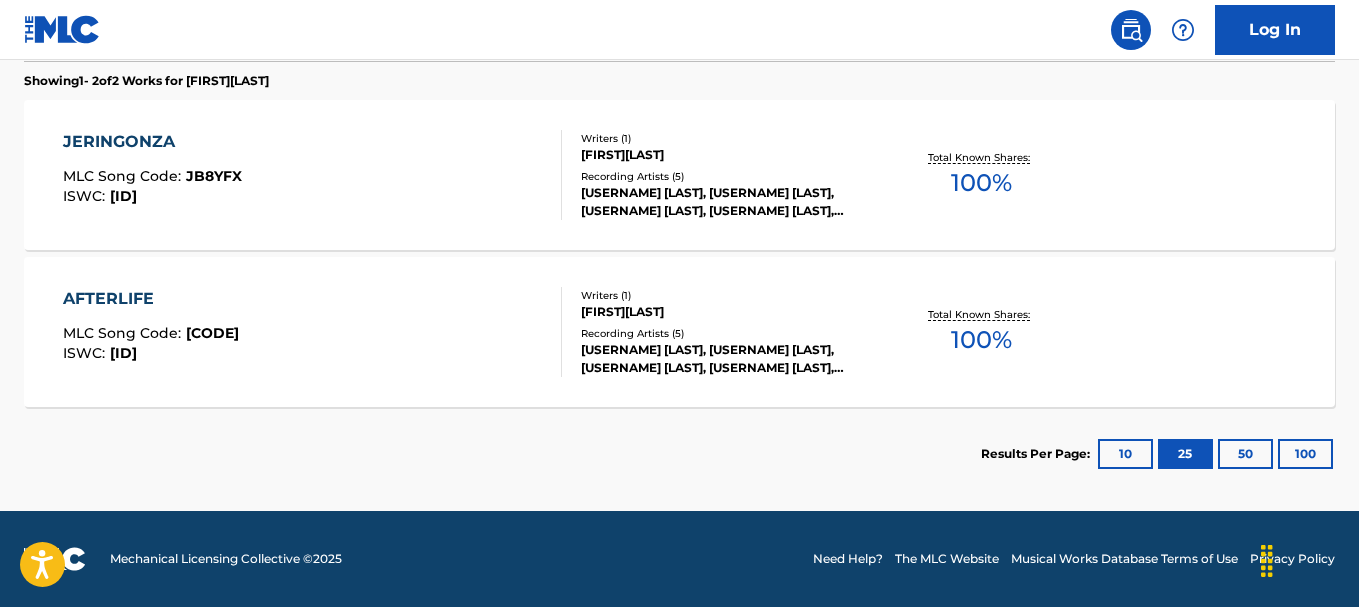 click on "10" at bounding box center (1125, 454) 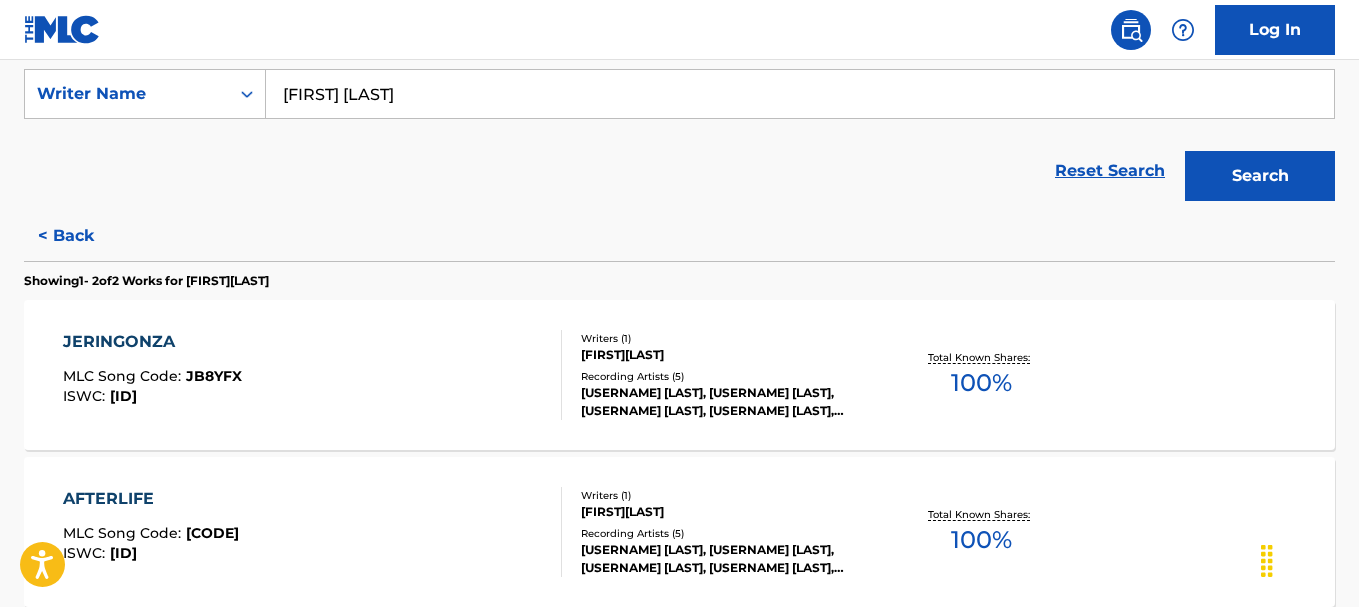 scroll, scrollTop: 276, scrollLeft: 0, axis: vertical 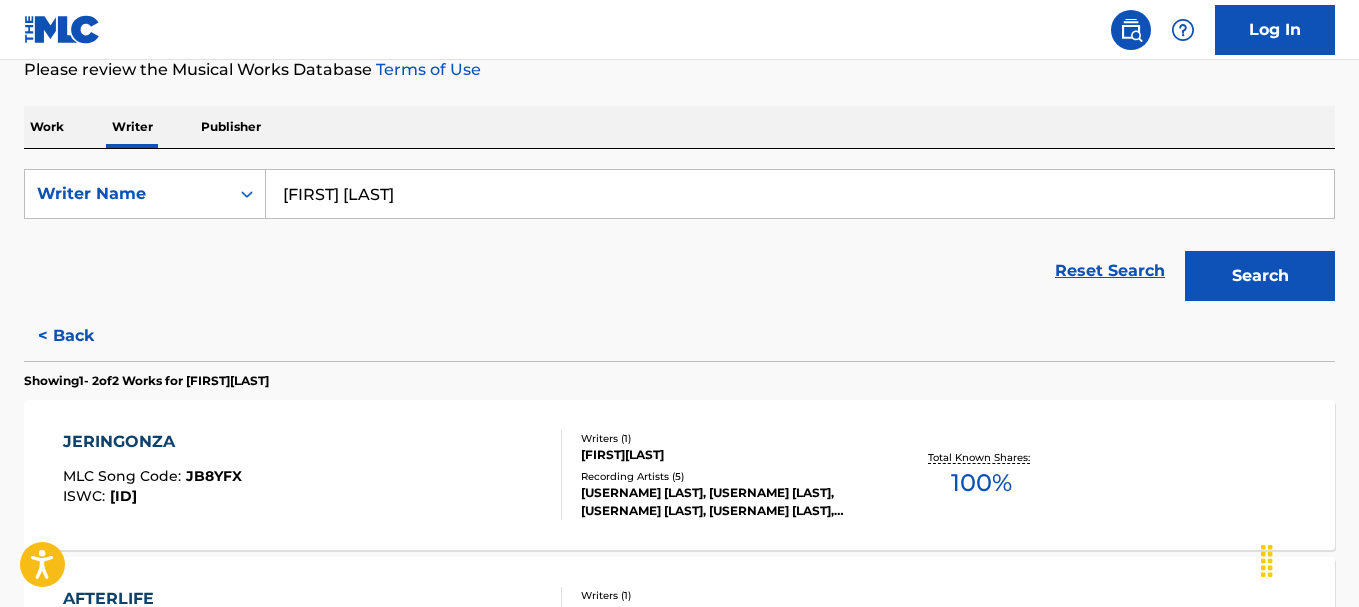 click on "Publisher" at bounding box center (231, 127) 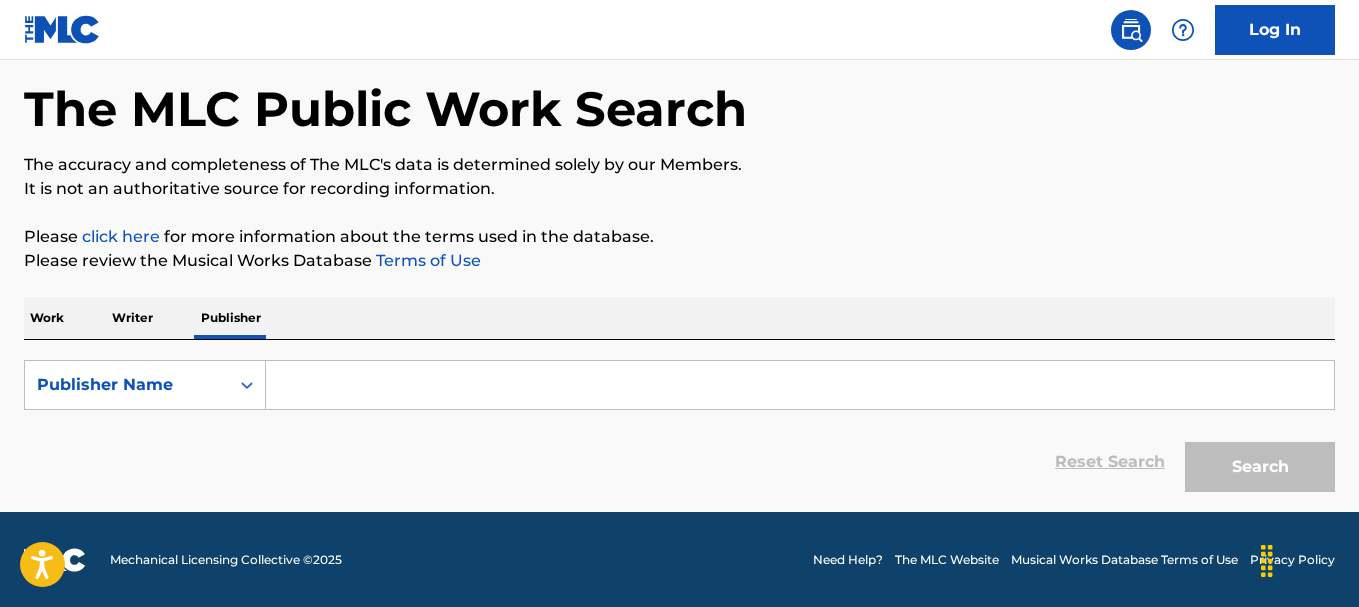scroll, scrollTop: 86, scrollLeft: 0, axis: vertical 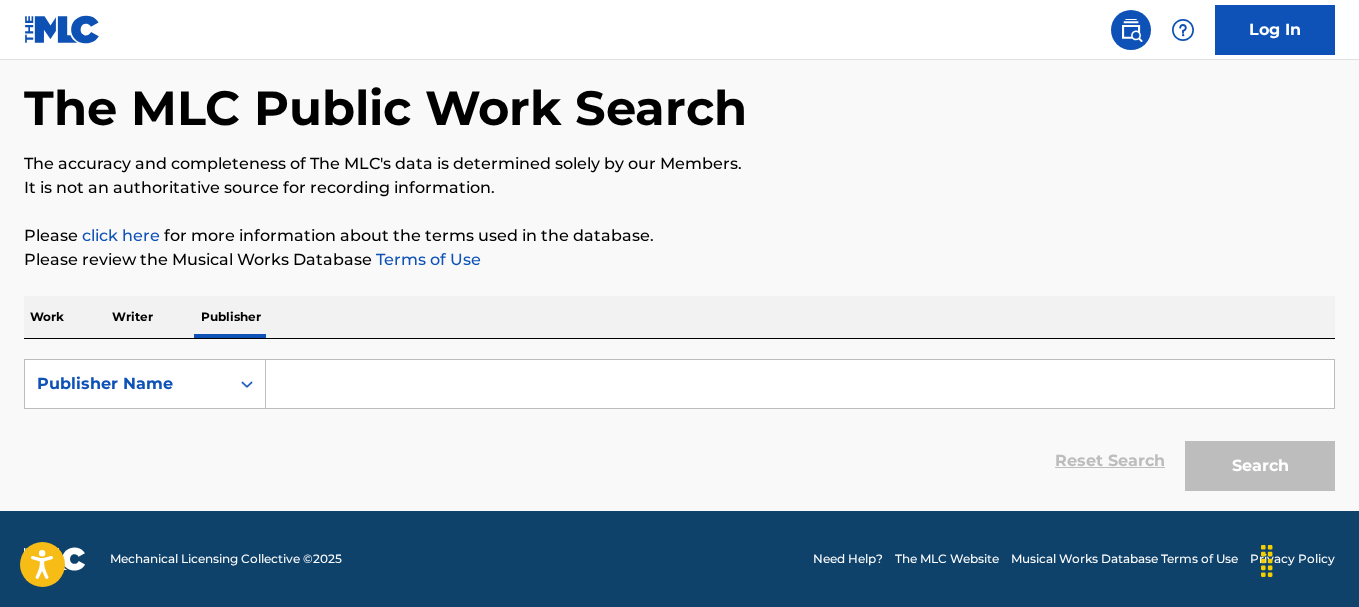 click at bounding box center [800, 384] 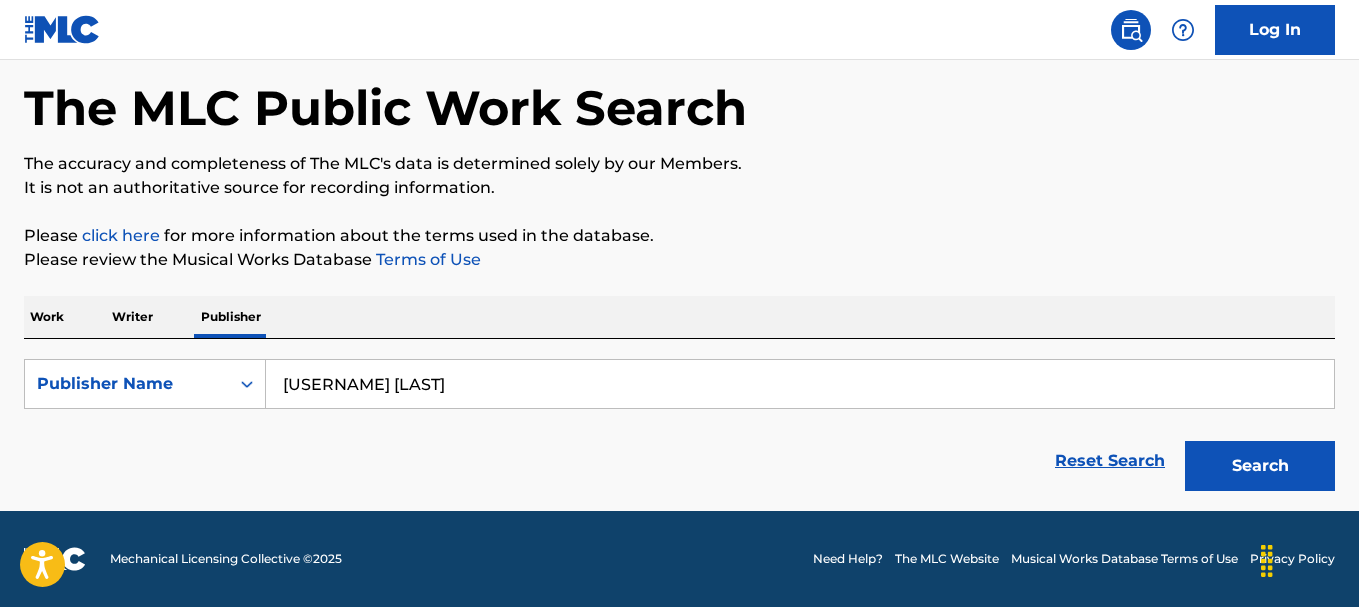 type on "Jay-Lee Montana" 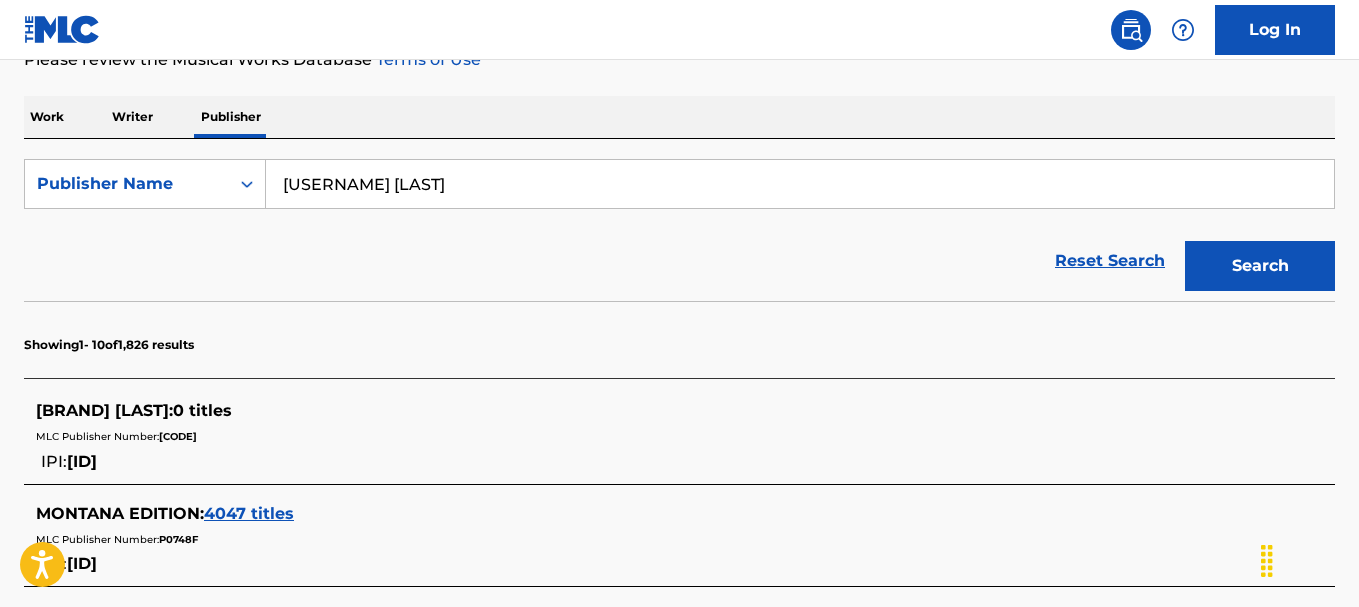 scroll, scrollTop: 186, scrollLeft: 0, axis: vertical 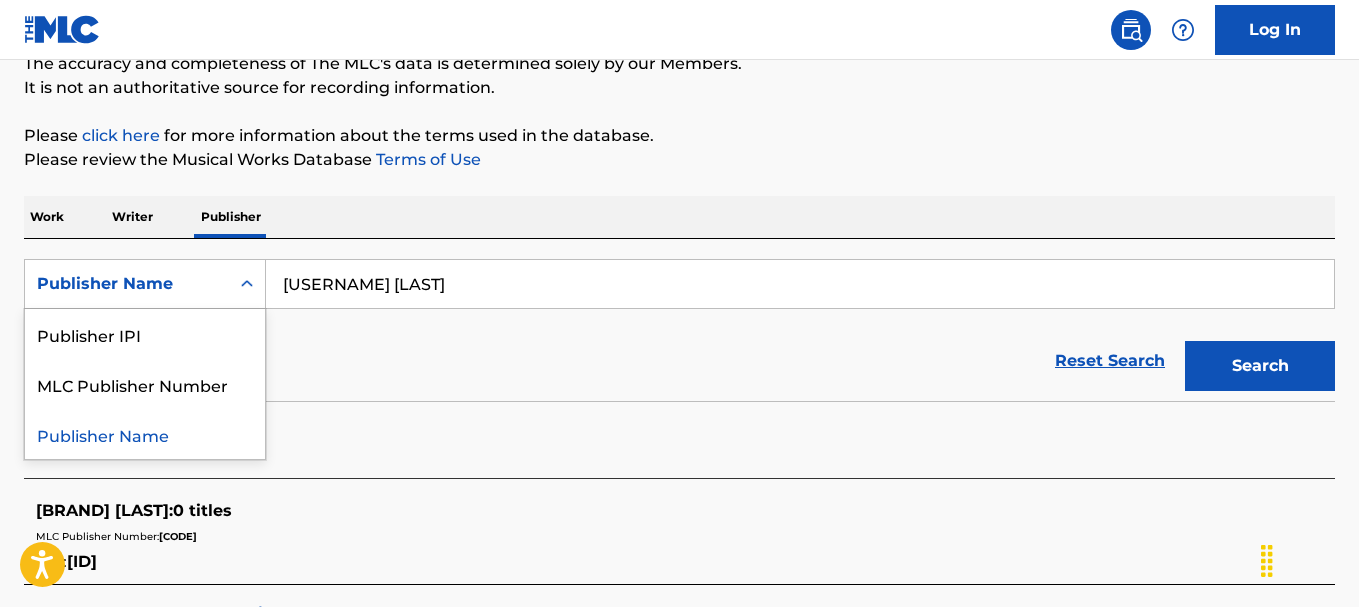 click 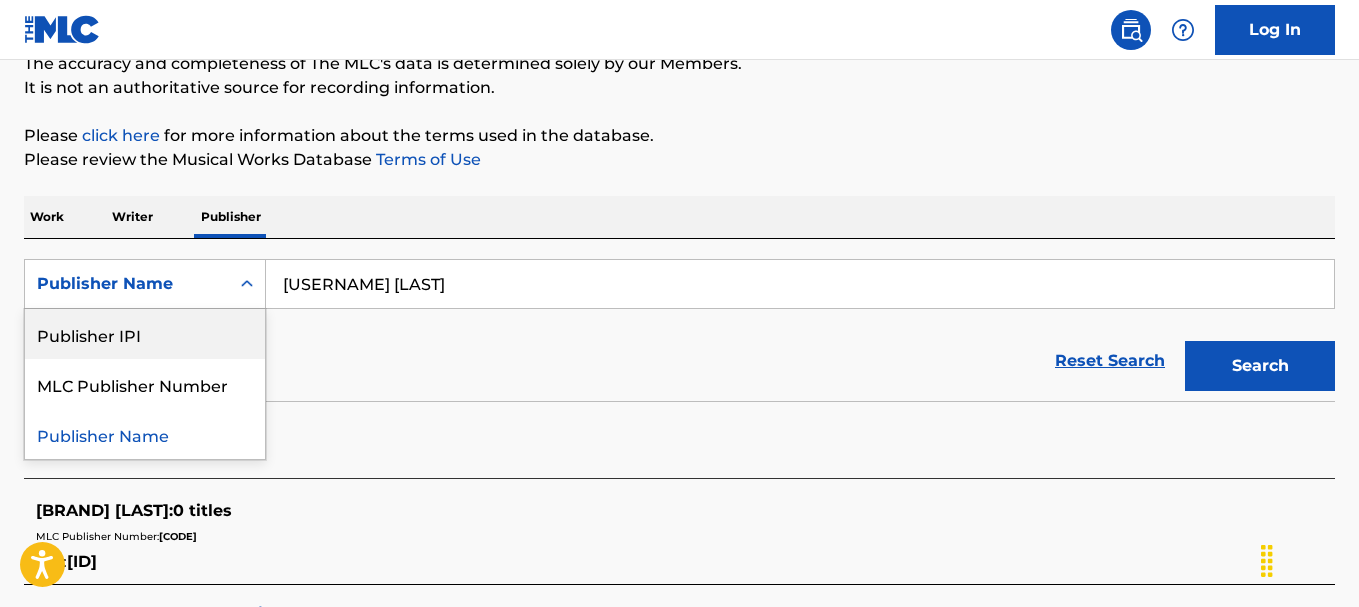 click on "Work" at bounding box center [47, 217] 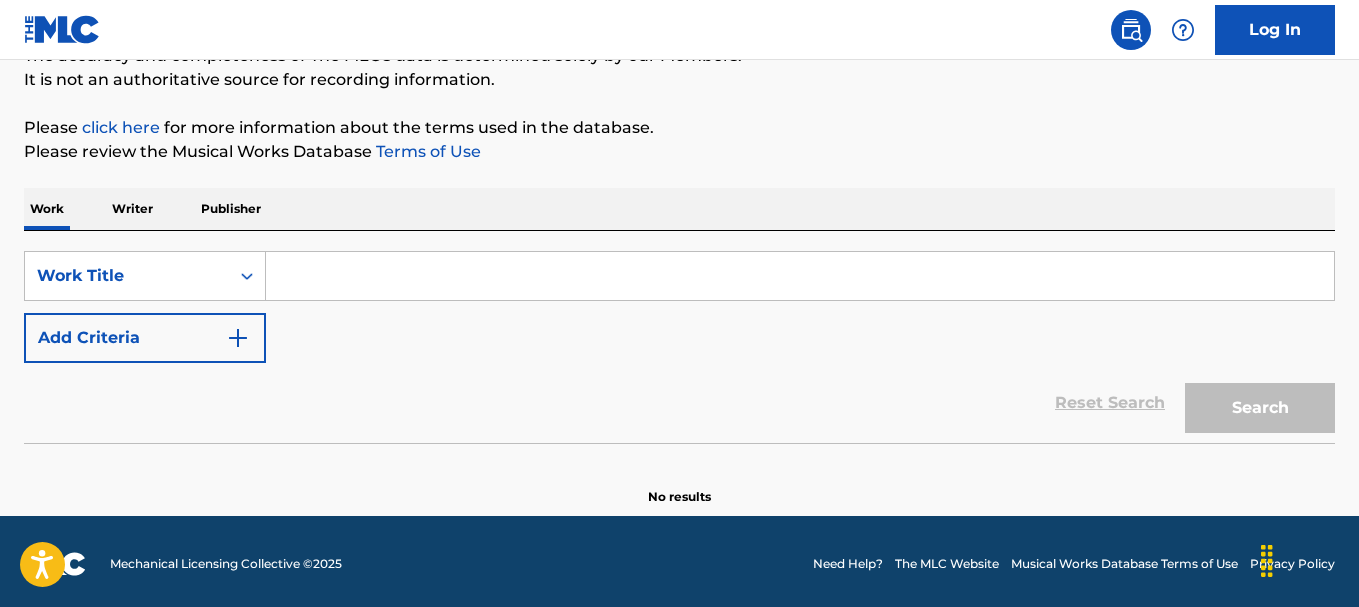 scroll, scrollTop: 199, scrollLeft: 0, axis: vertical 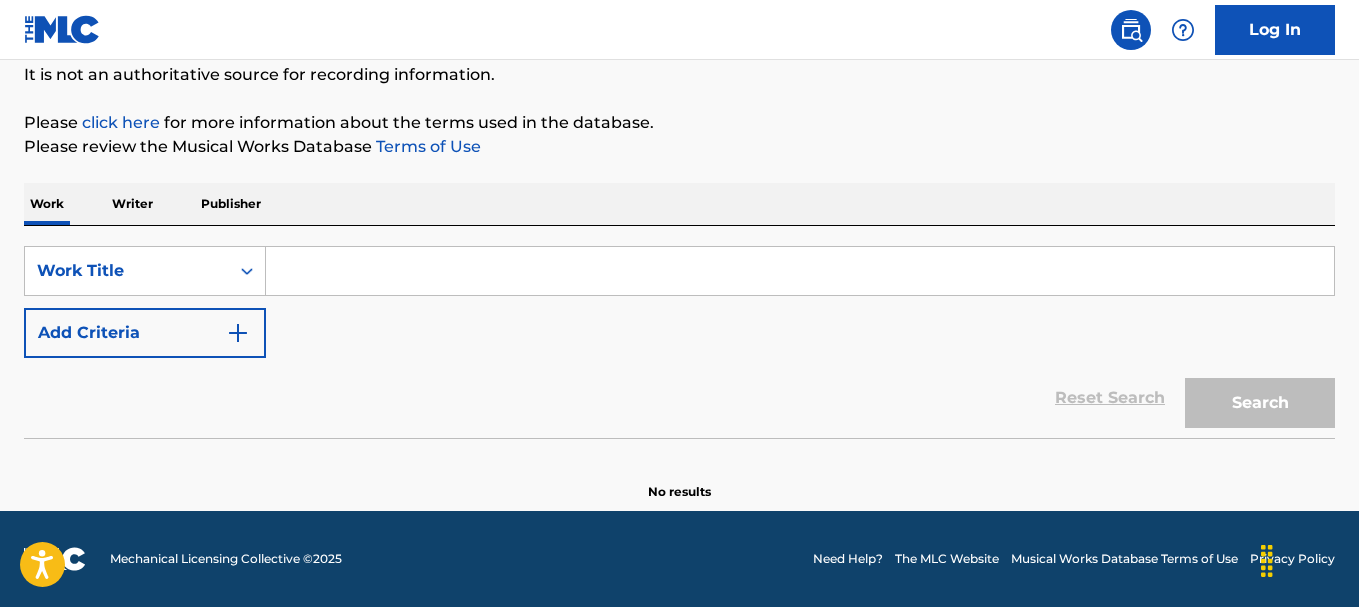 click on "Add Criteria" at bounding box center (145, 333) 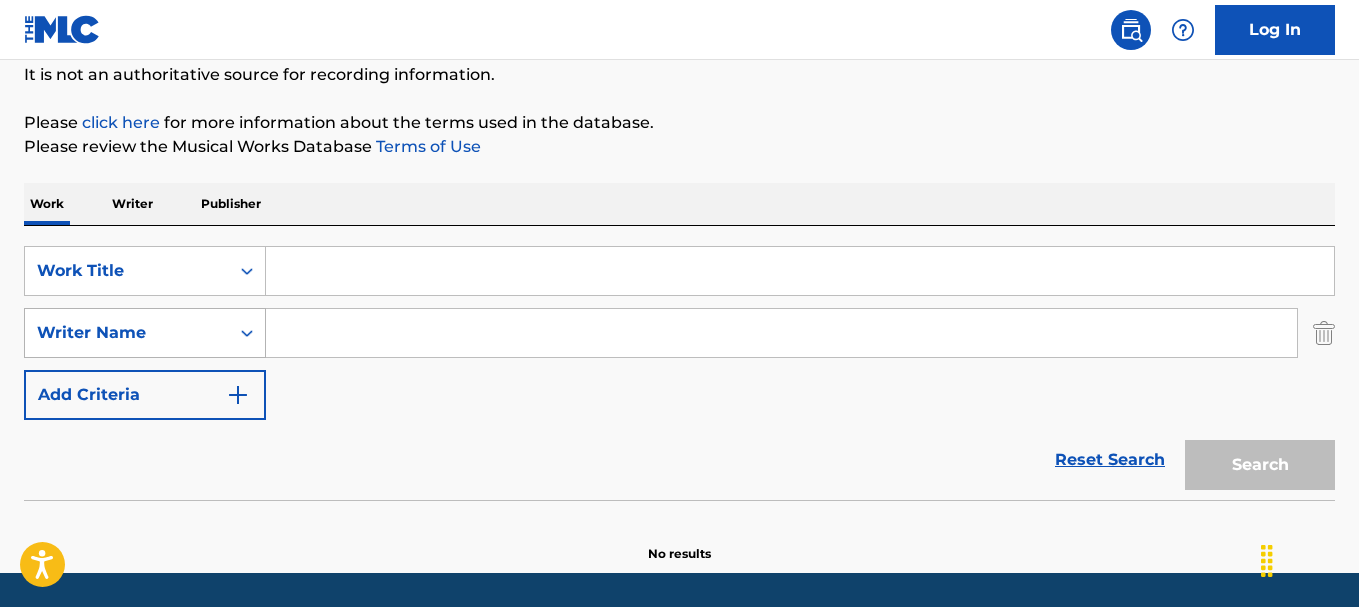click at bounding box center [247, 333] 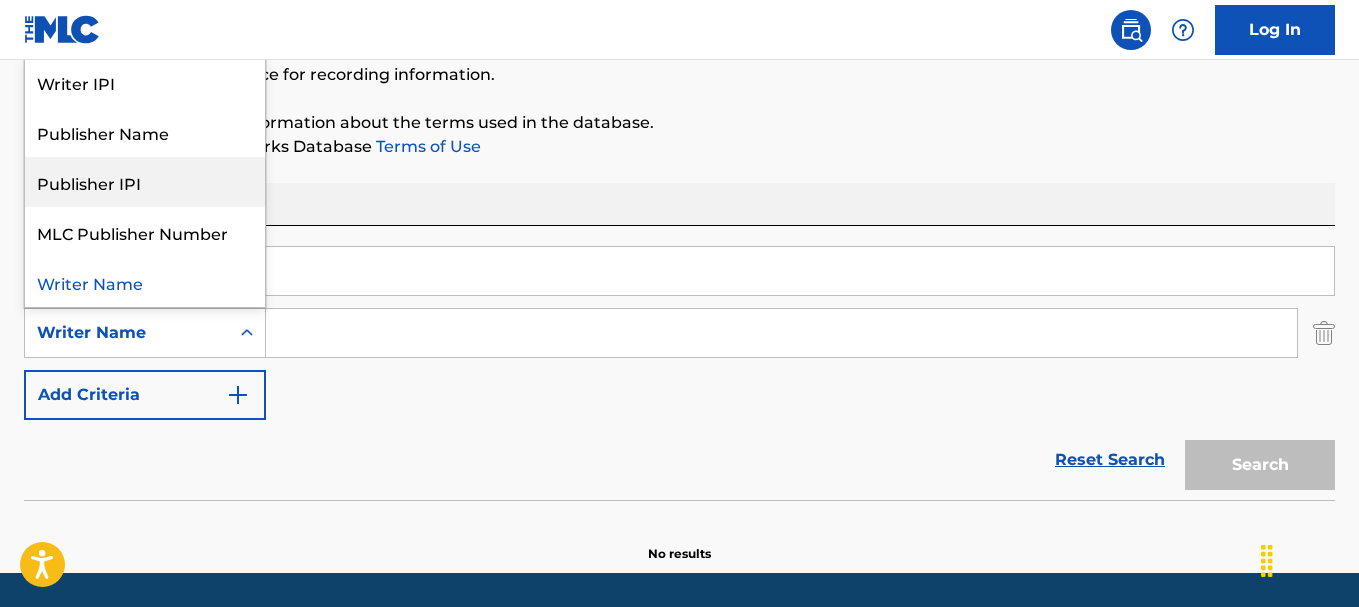 click on "SearchWithCriteria35eda24f-4764-4a68-9a6b-2166d7f46999 Work Title SearchWithCriteriaa3a0801b-b7ef-4520-beaa-5d4eb4e0de20 5 results available. Use Up and Down to choose options, press Enter to select the currently focused option, press Escape to exit the menu, press Tab to select the option and exit the menu. Writer Name Writer IPI Publisher Name Publisher IPI MLC Publisher Number Writer Name Add Criteria" at bounding box center [679, 333] 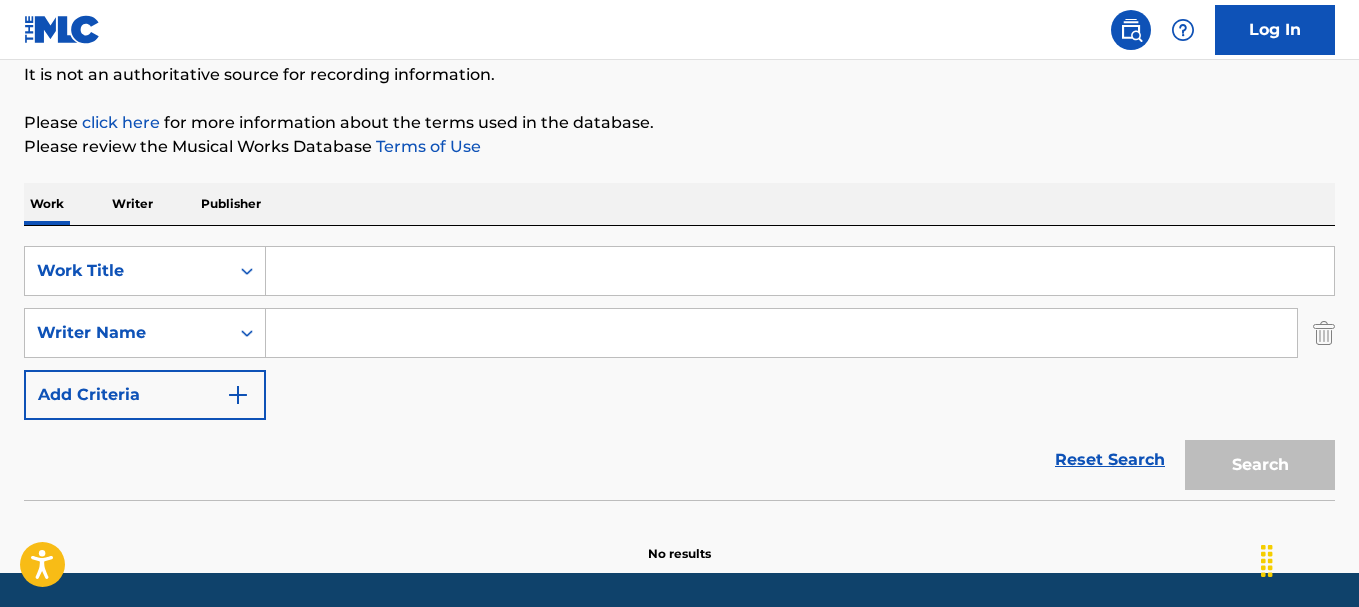 click at bounding box center (1324, 333) 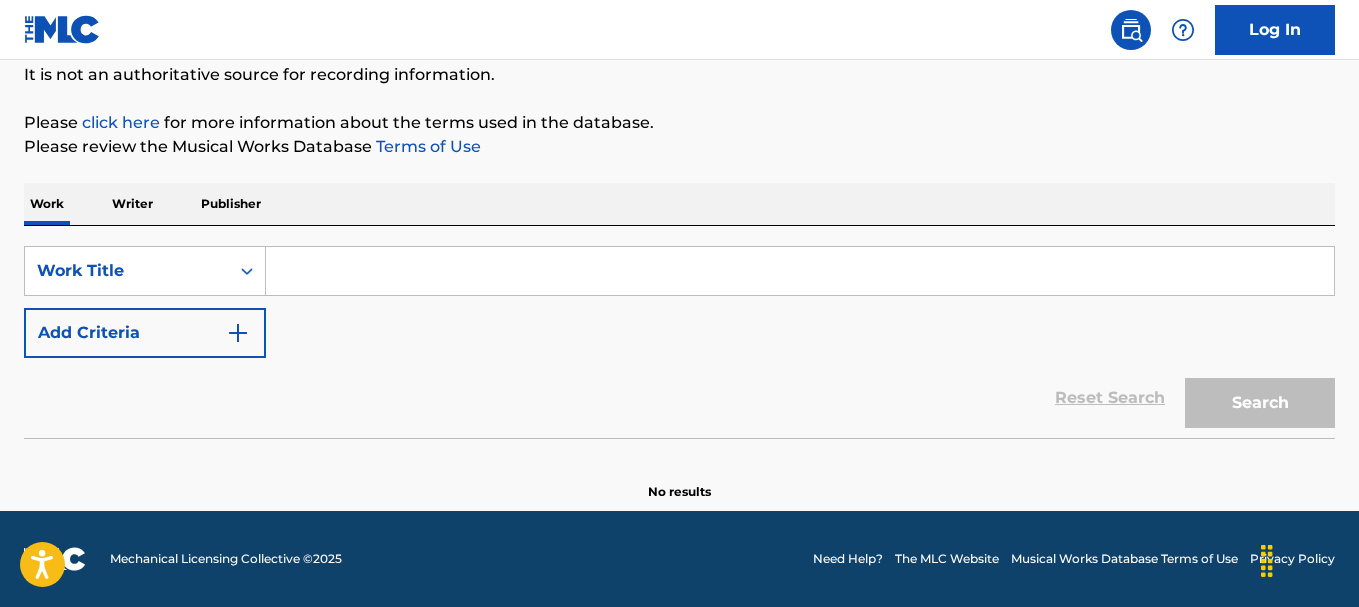 click on "Publisher" at bounding box center [231, 204] 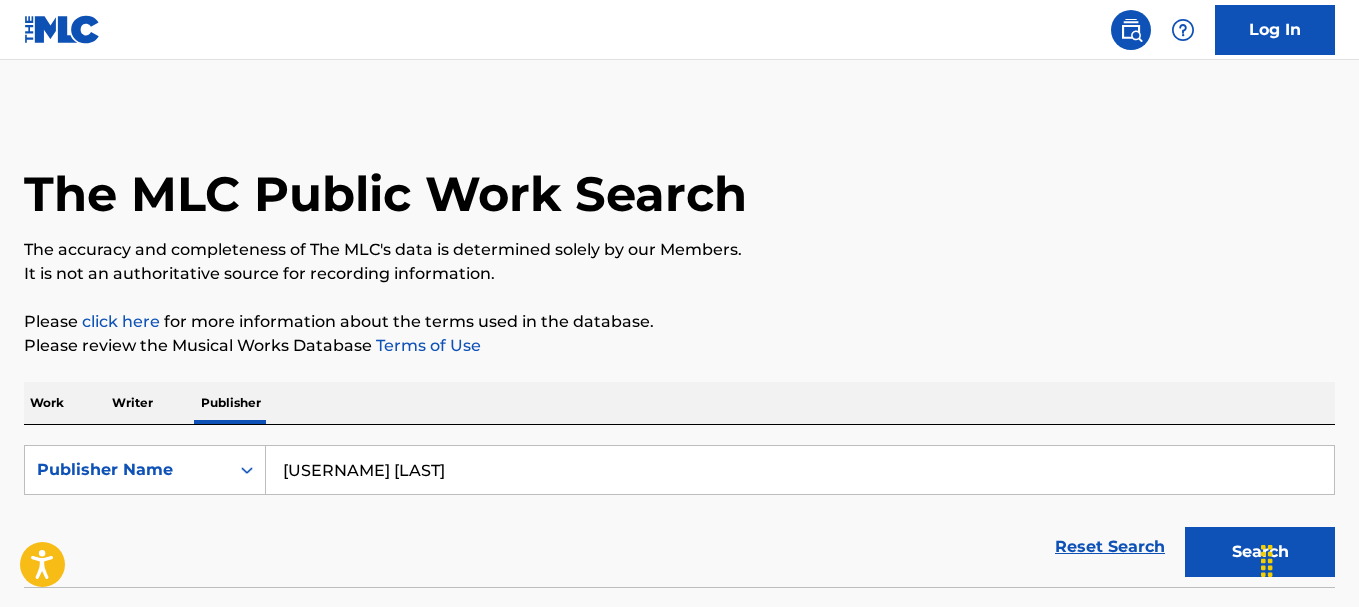 click on "Writer" at bounding box center (132, 403) 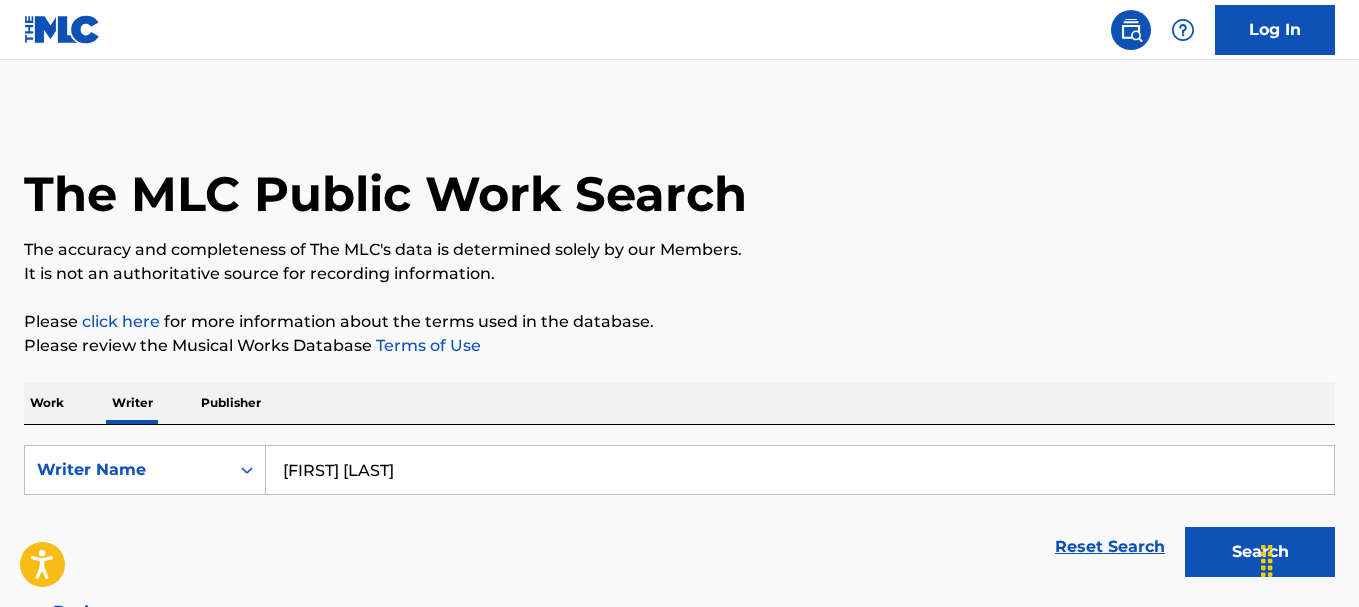 click on "yeideliz jimenez" at bounding box center [800, 470] 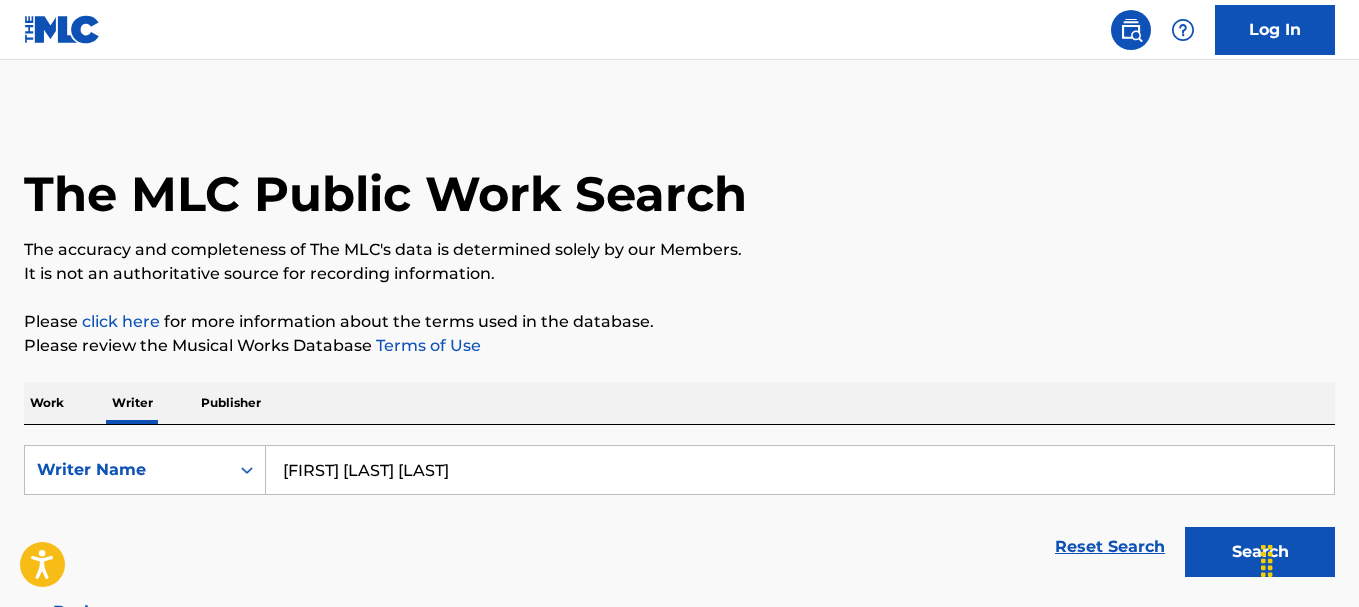 type on "yeideliz jimenez rivera" 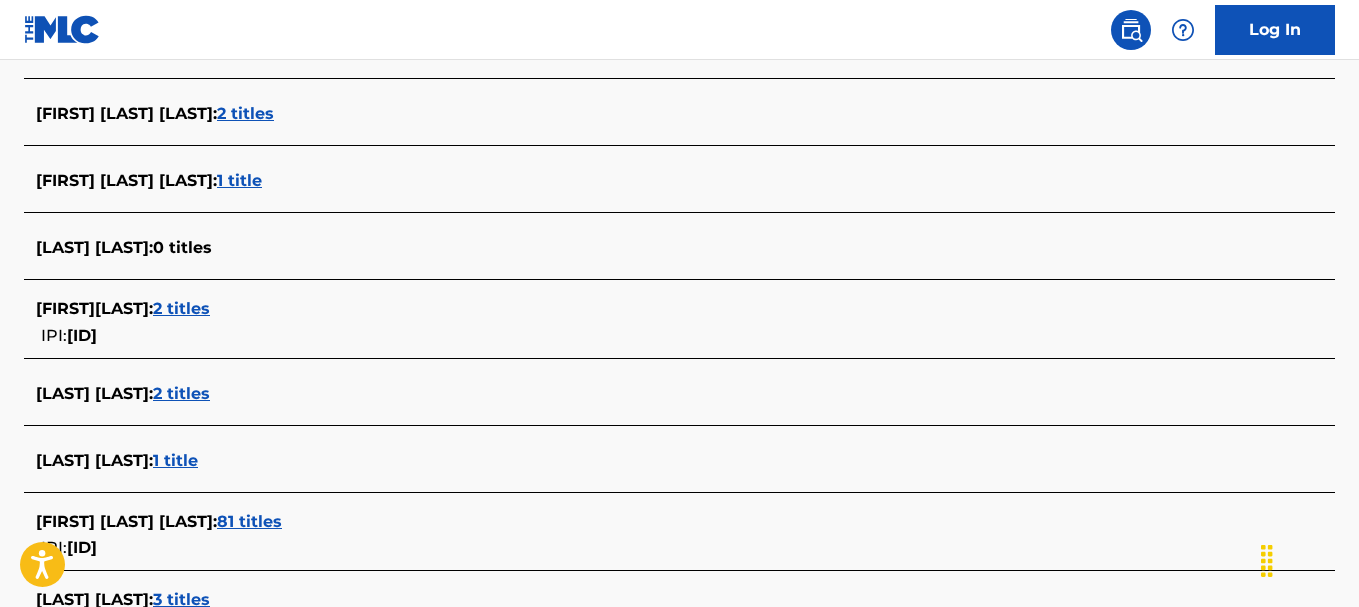 scroll, scrollTop: 600, scrollLeft: 0, axis: vertical 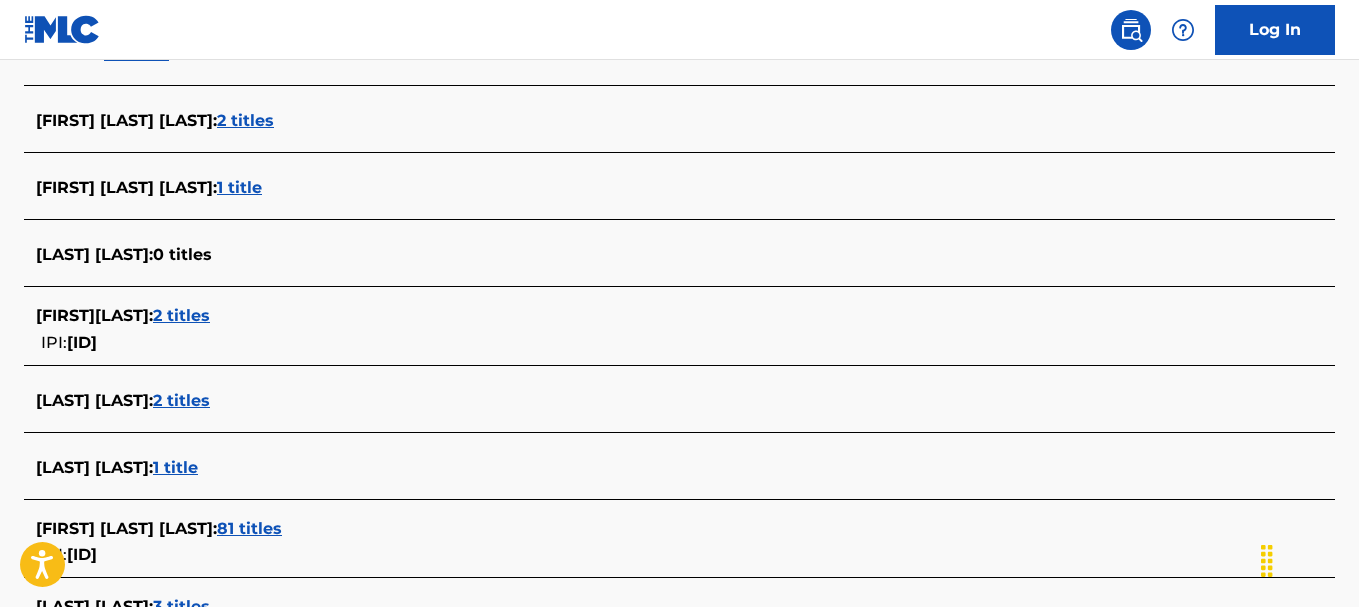 click on "2 titles" at bounding box center [181, 315] 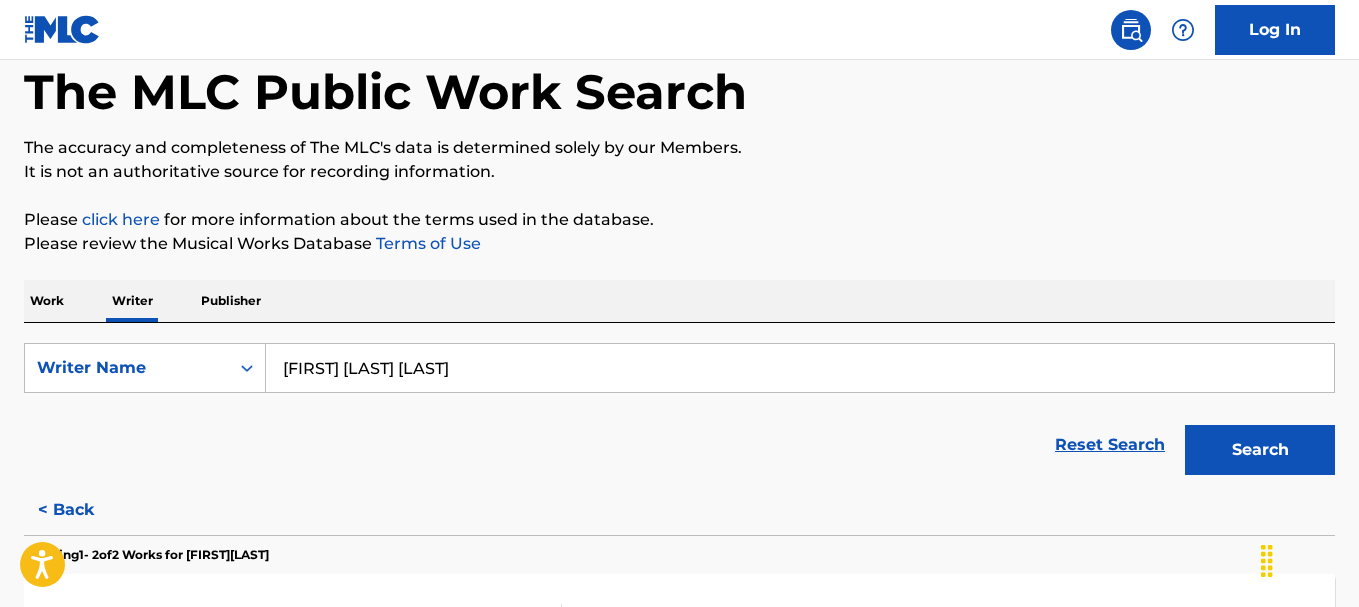 scroll, scrollTop: 0, scrollLeft: 0, axis: both 